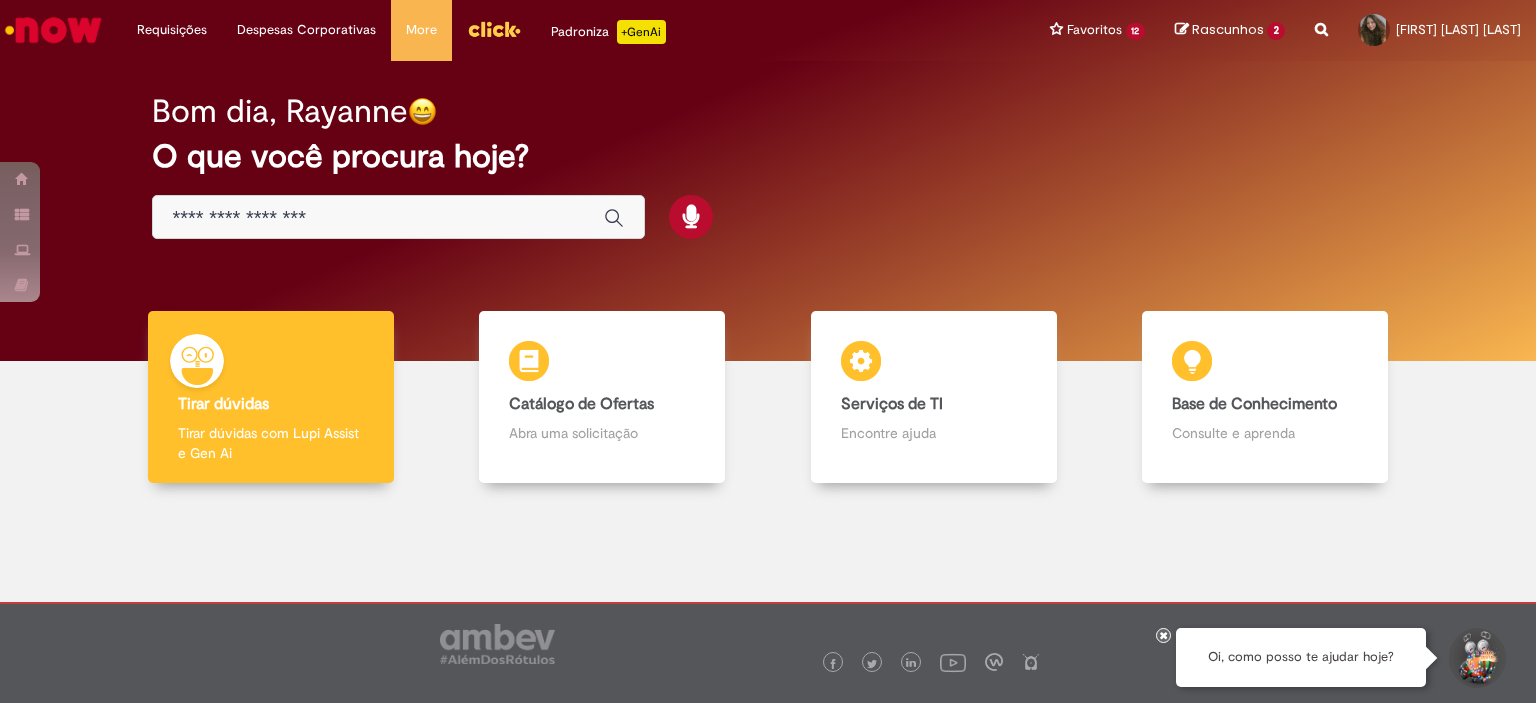 scroll, scrollTop: 0, scrollLeft: 0, axis: both 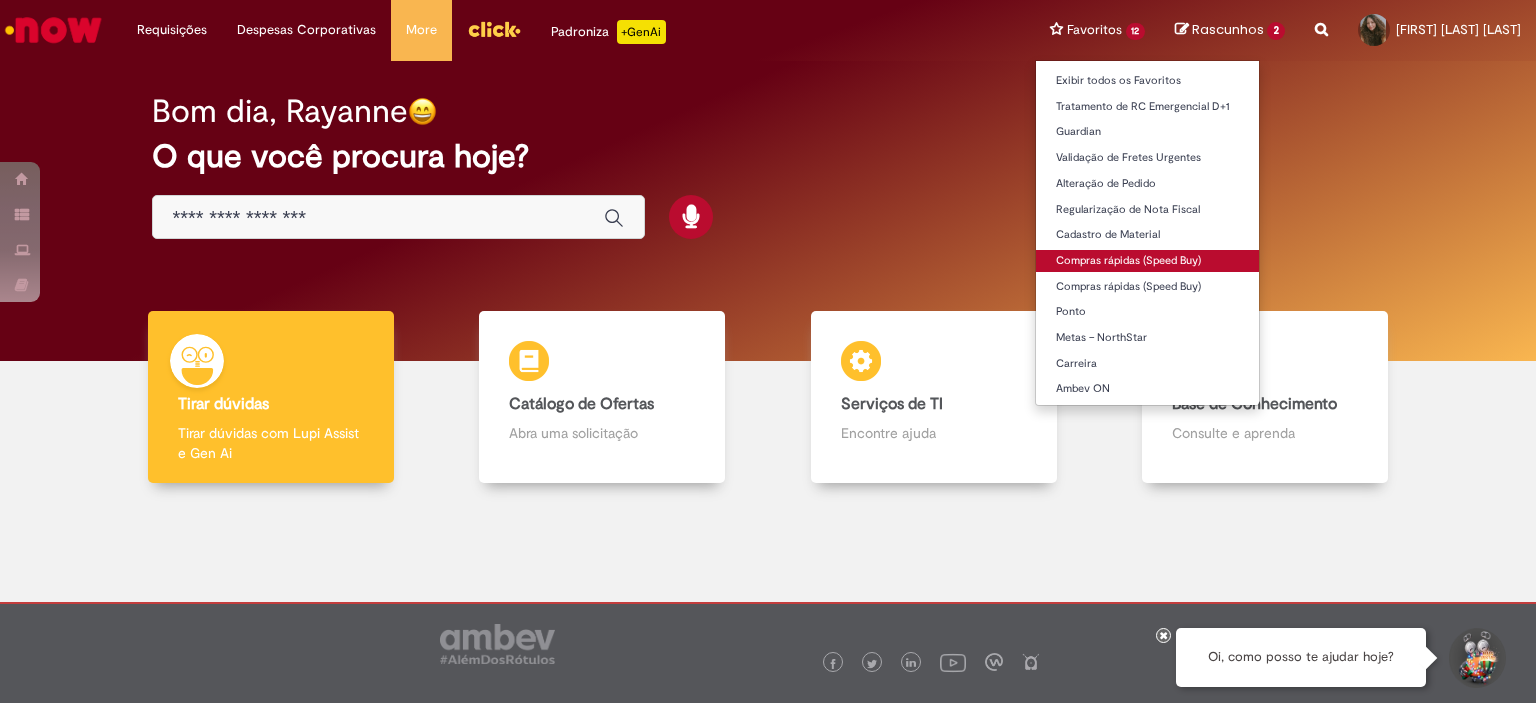 click on "Compras rápidas (Speed Buy)" at bounding box center [1148, 261] 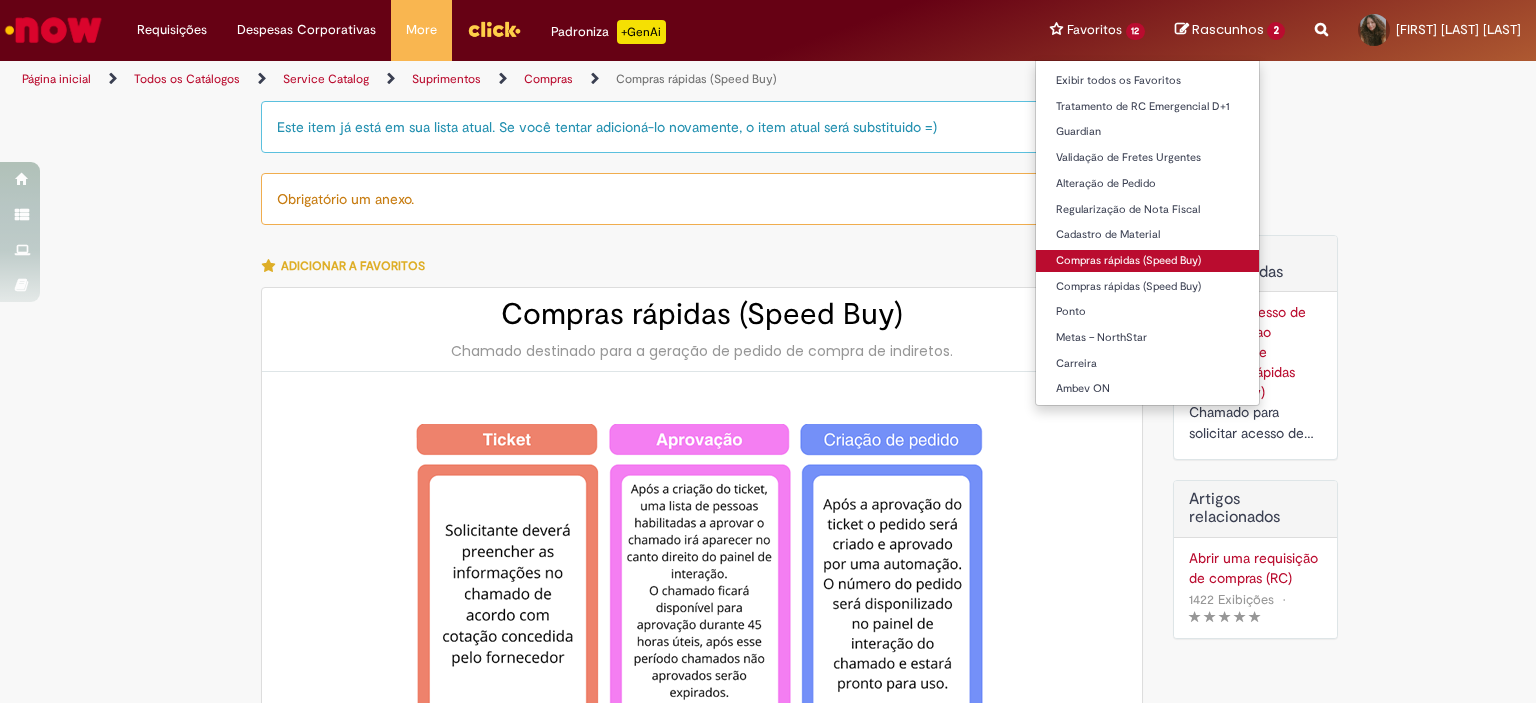 type on "********" 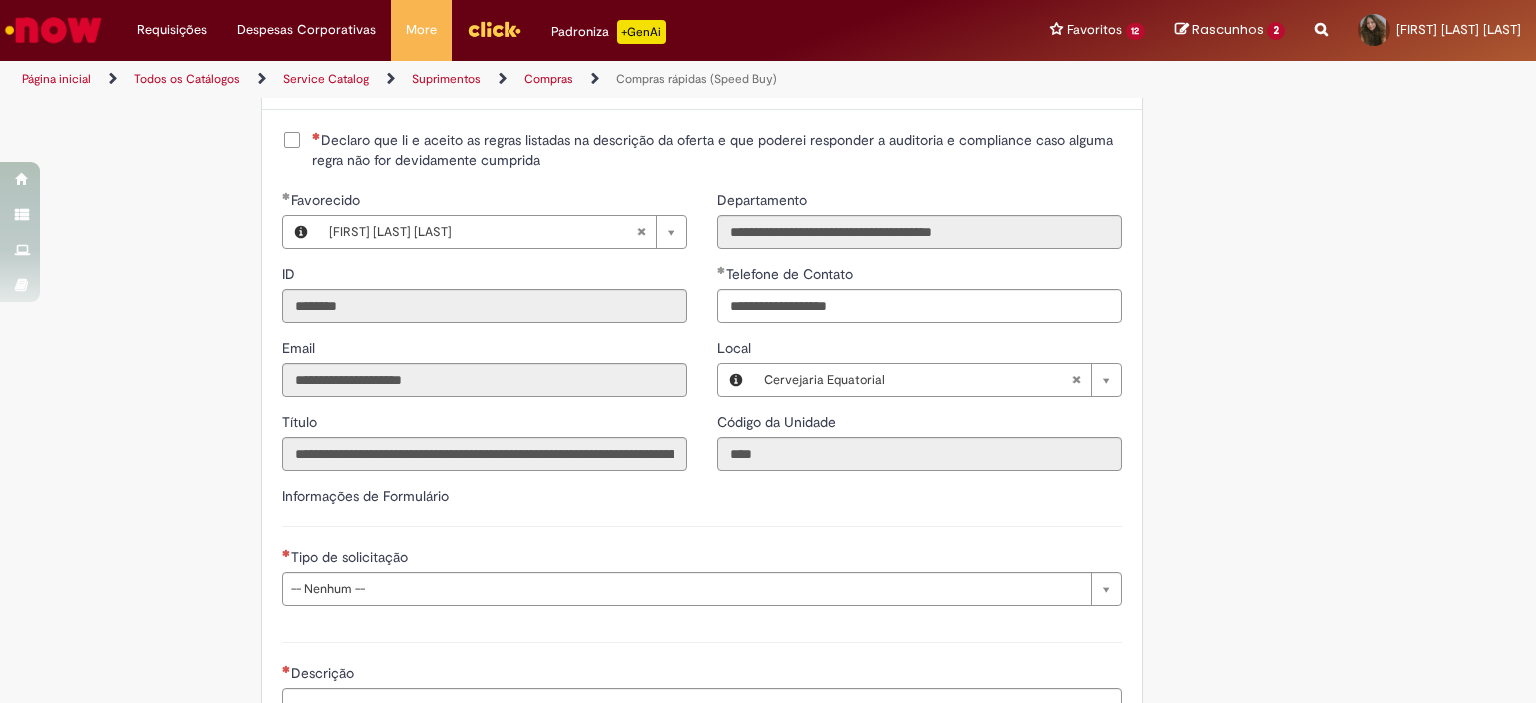 scroll, scrollTop: 2576, scrollLeft: 0, axis: vertical 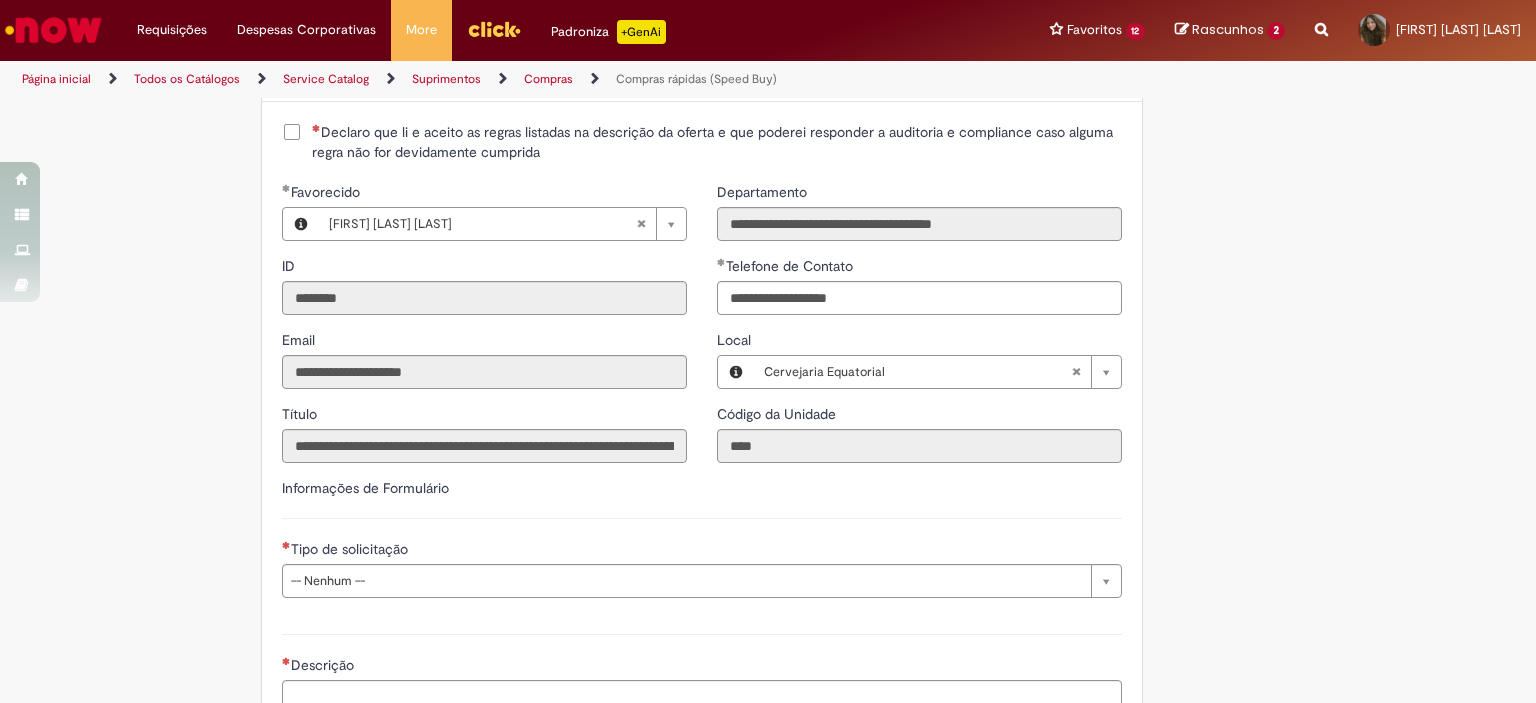 click on "Declaro que li e aceito as regras listadas na descrição da oferta e que poderei responder a auditoria e compliance caso alguma regra não for devidamente cumprida" at bounding box center (717, 142) 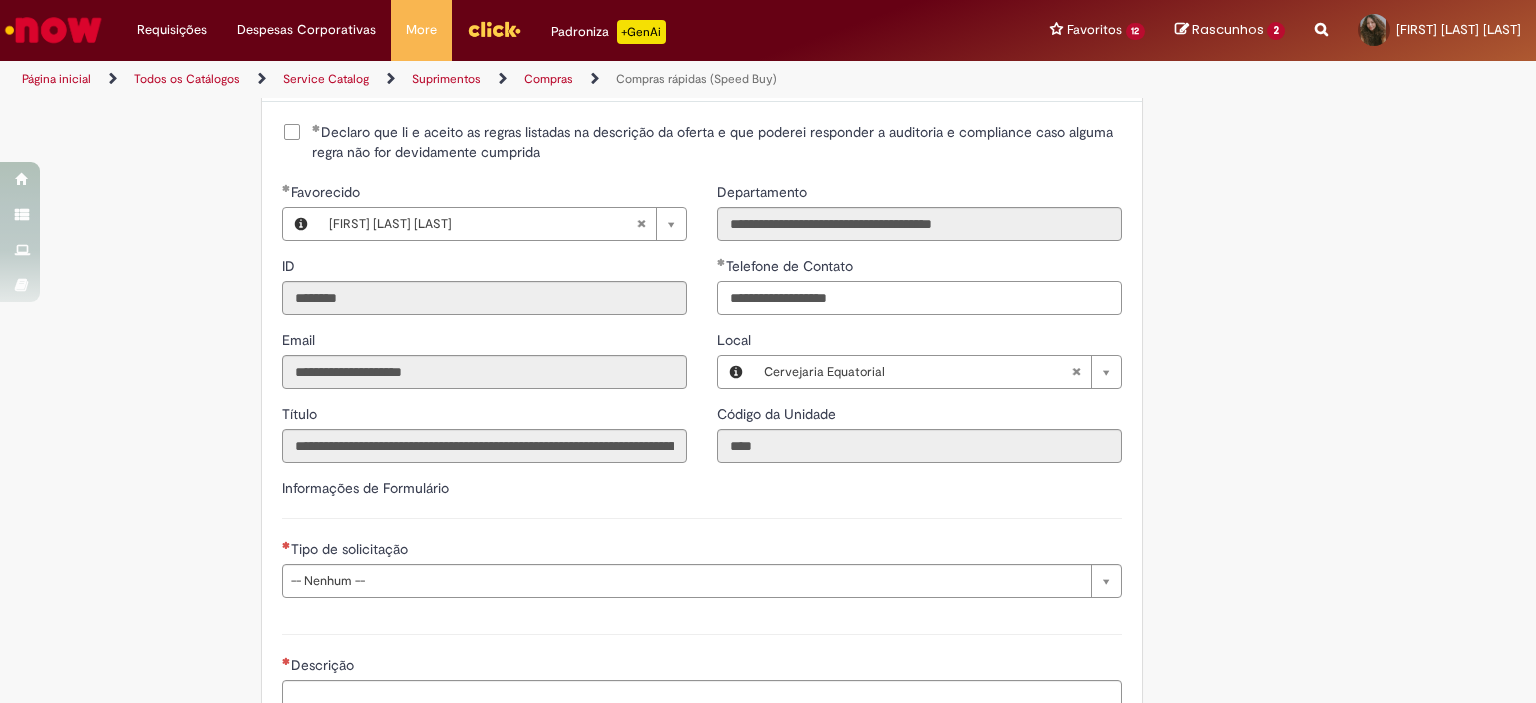 click on "**********" at bounding box center [919, 298] 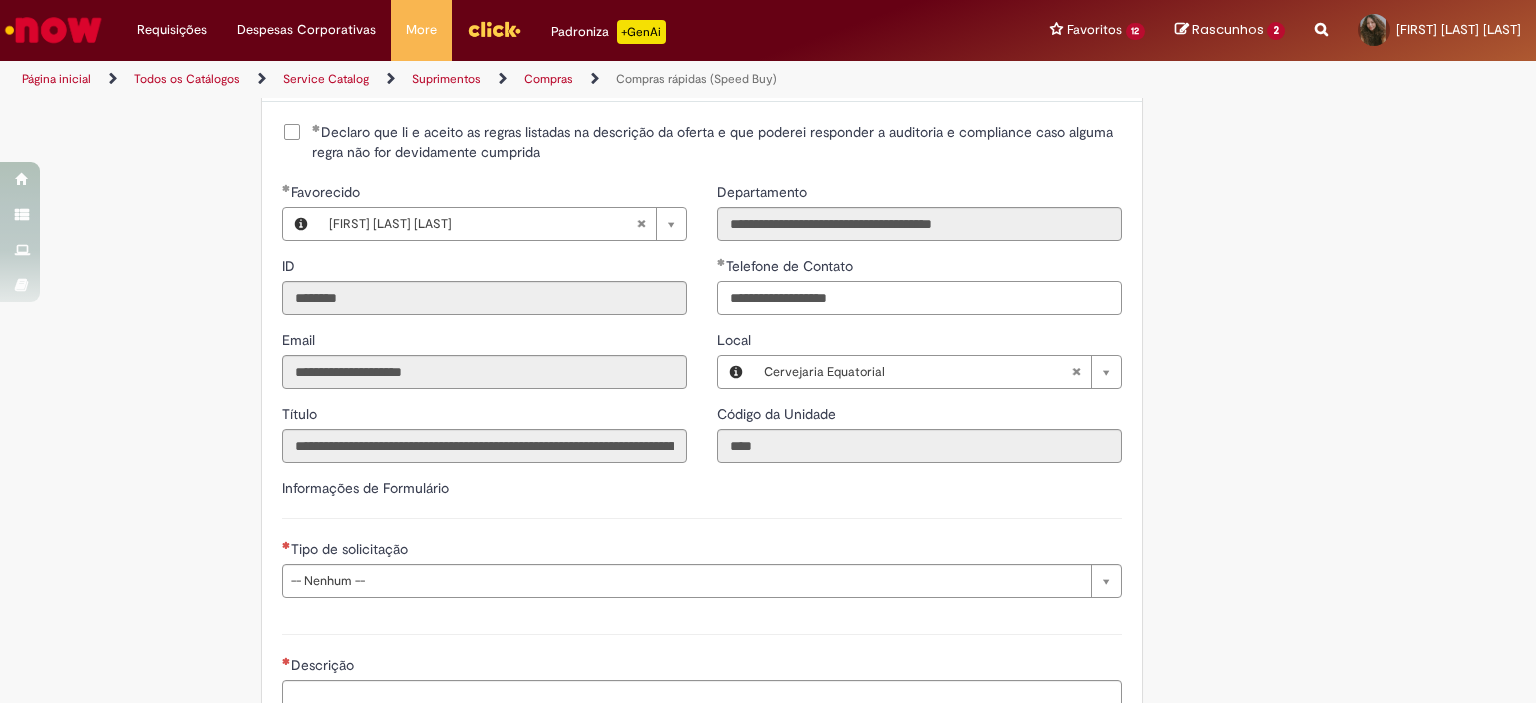 scroll, scrollTop: 2928, scrollLeft: 0, axis: vertical 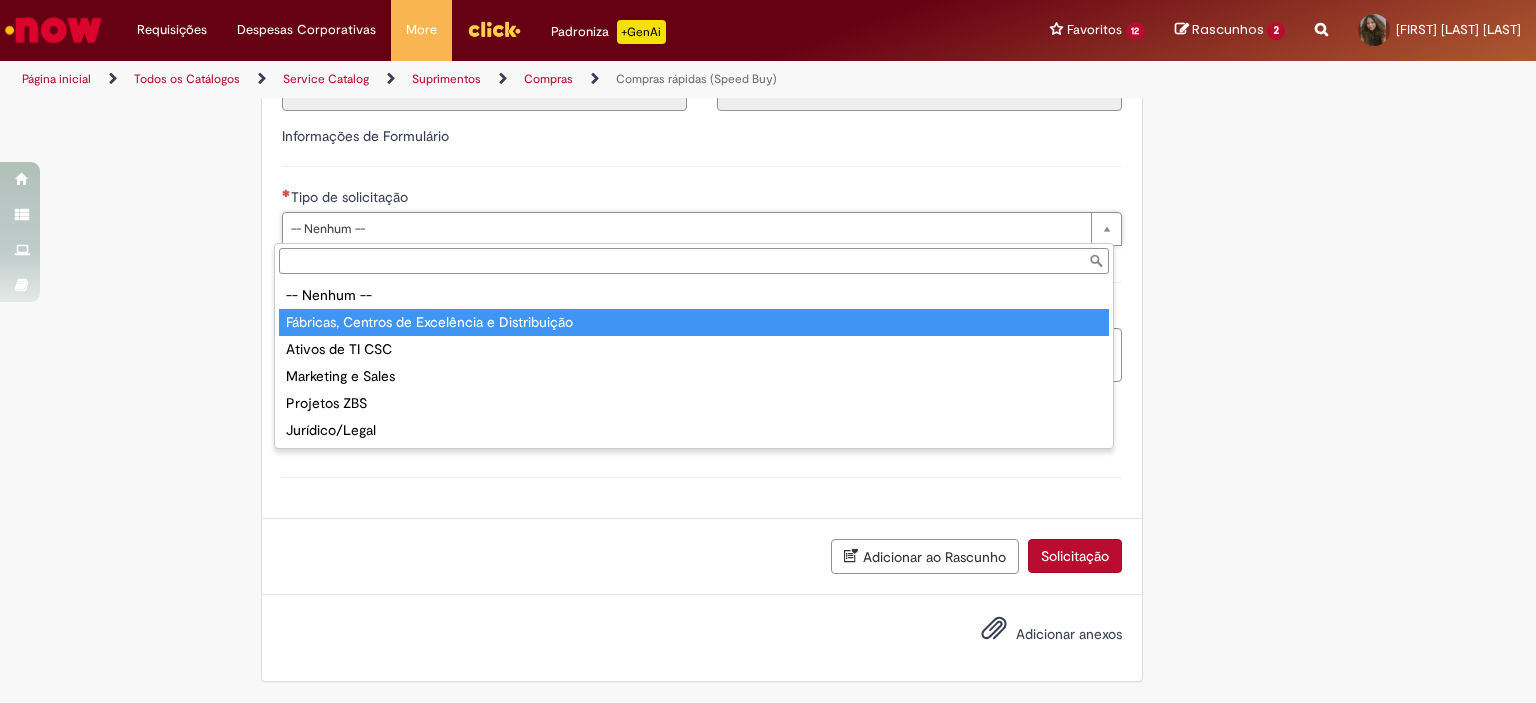 type on "**********" 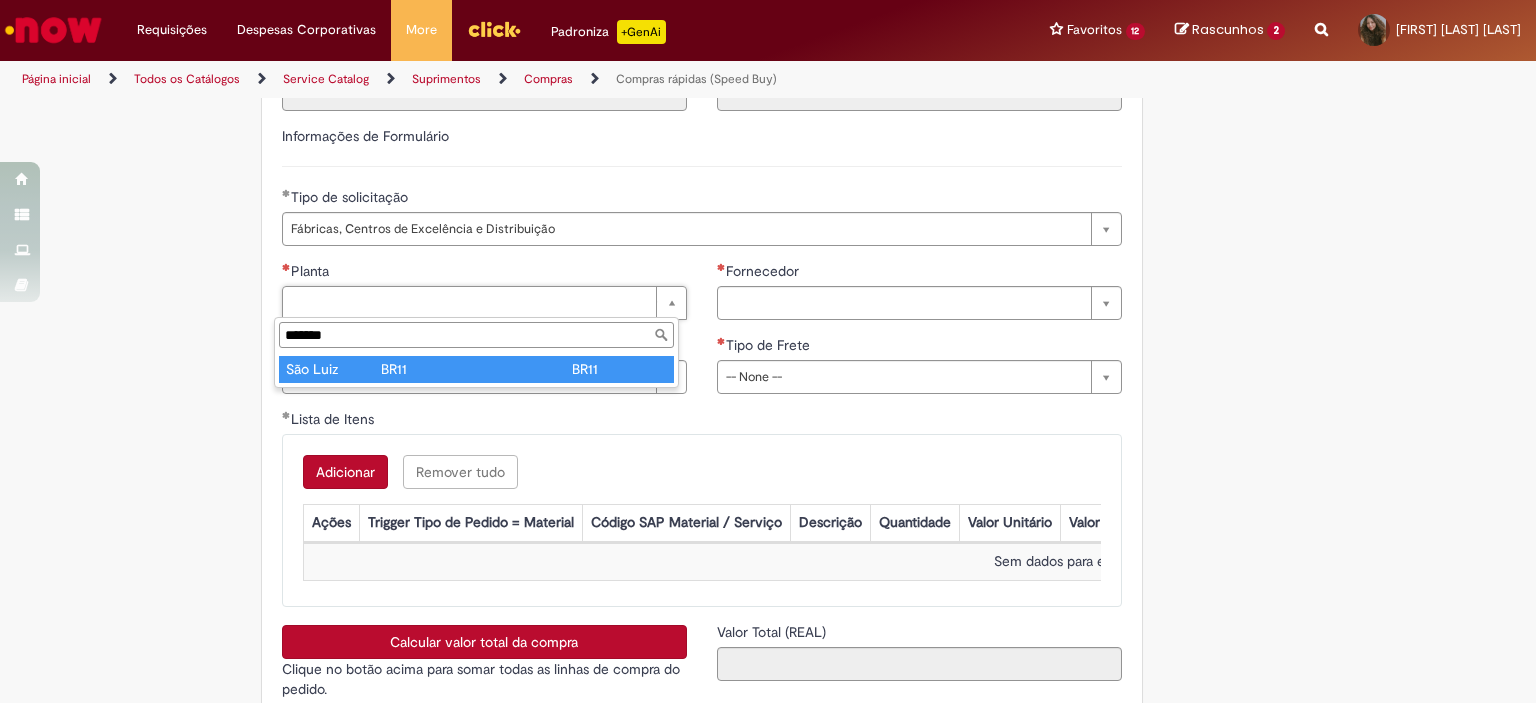 type on "*******" 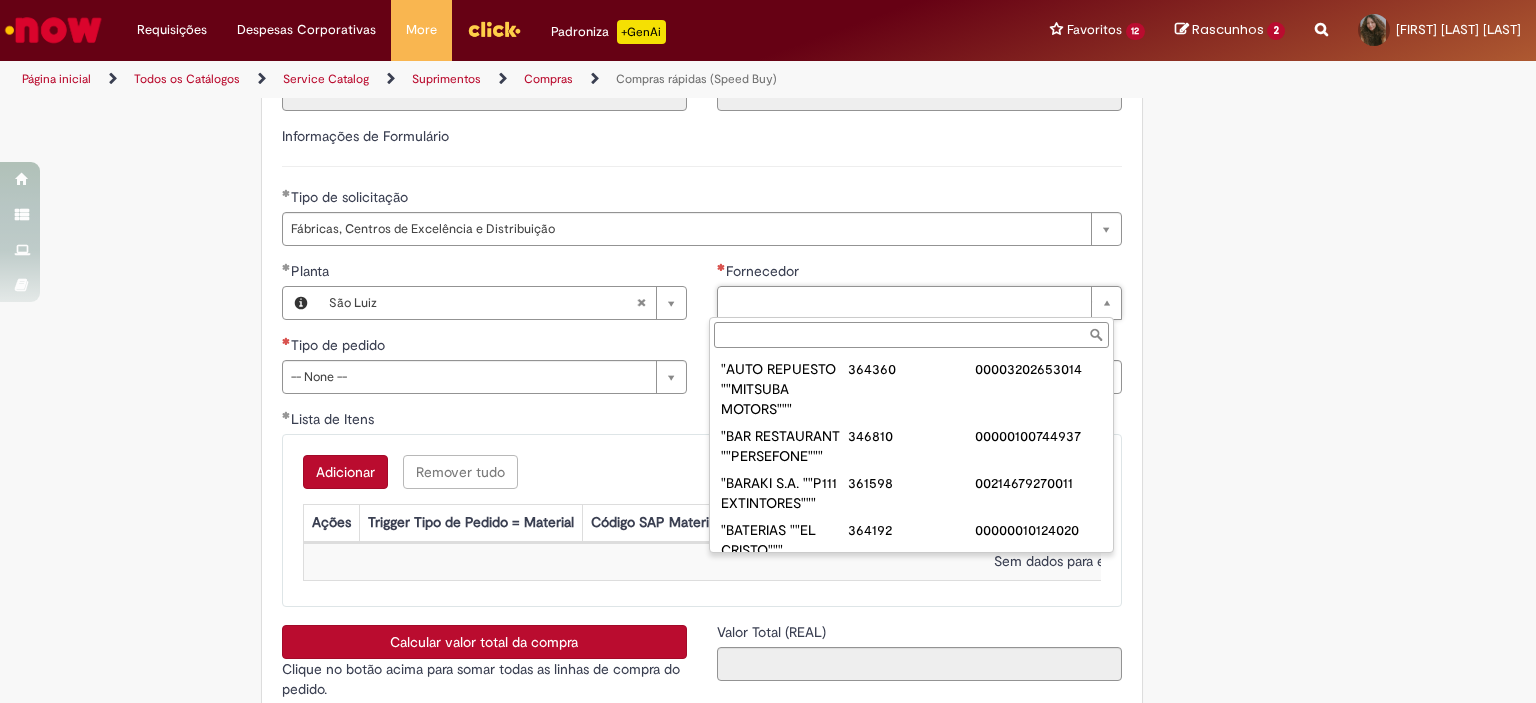 click on "Fornecedor" at bounding box center (911, 335) 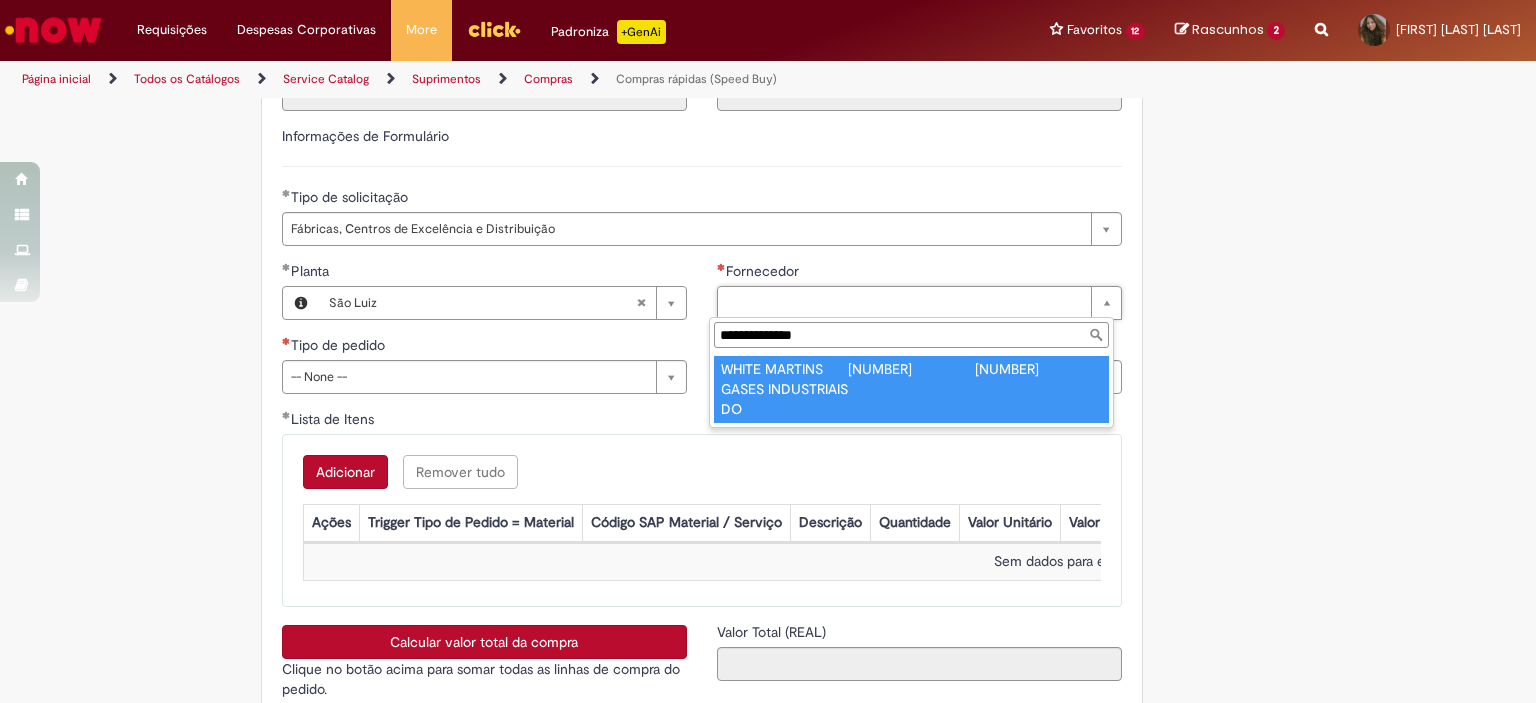 type on "**********" 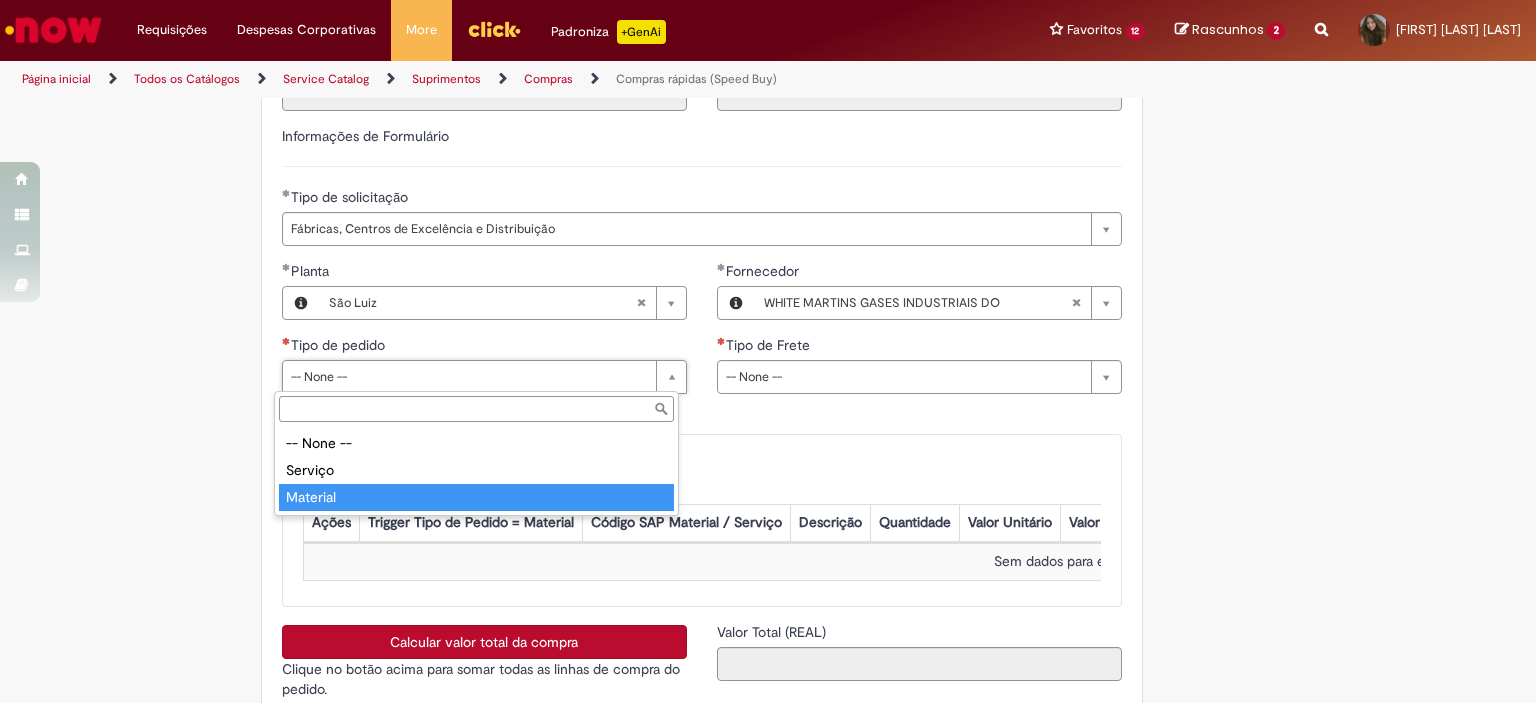 type on "********" 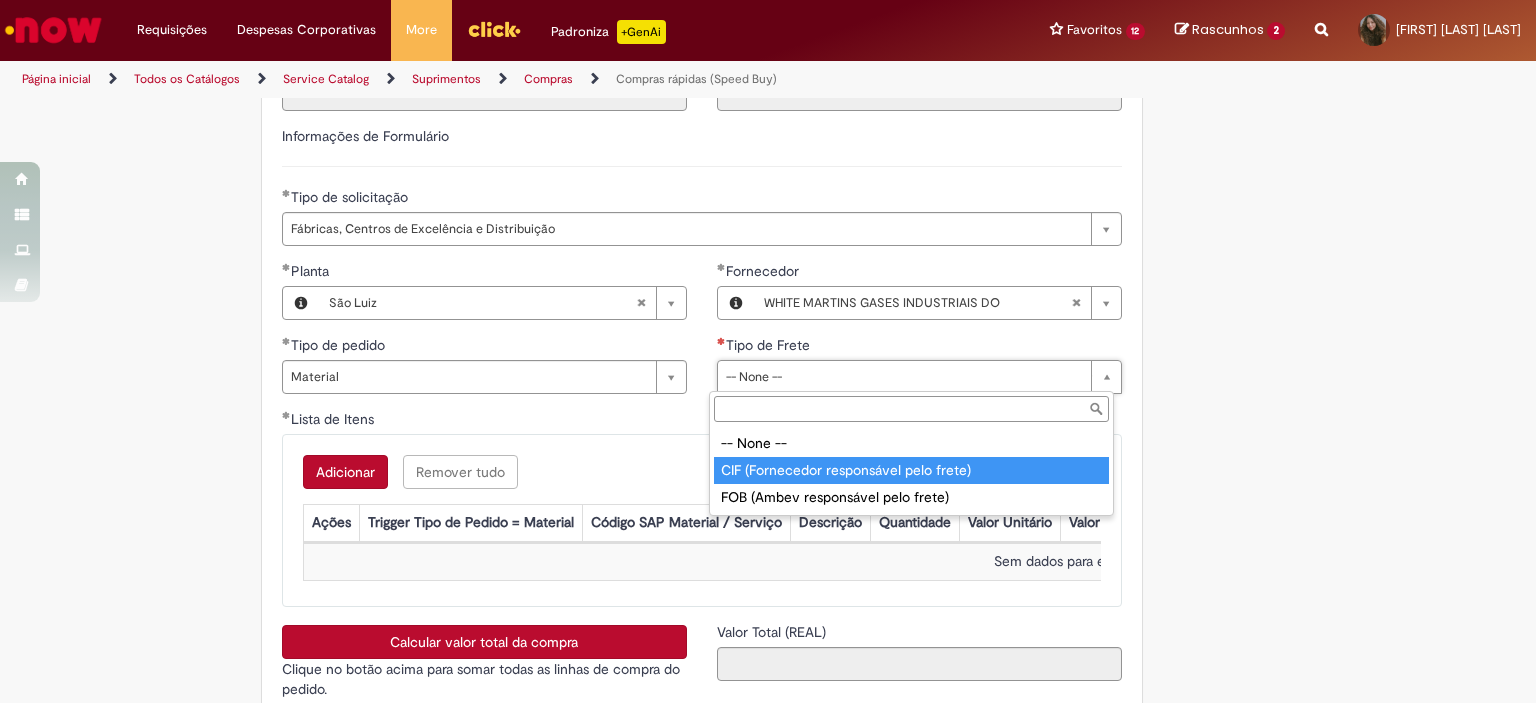 type on "**********" 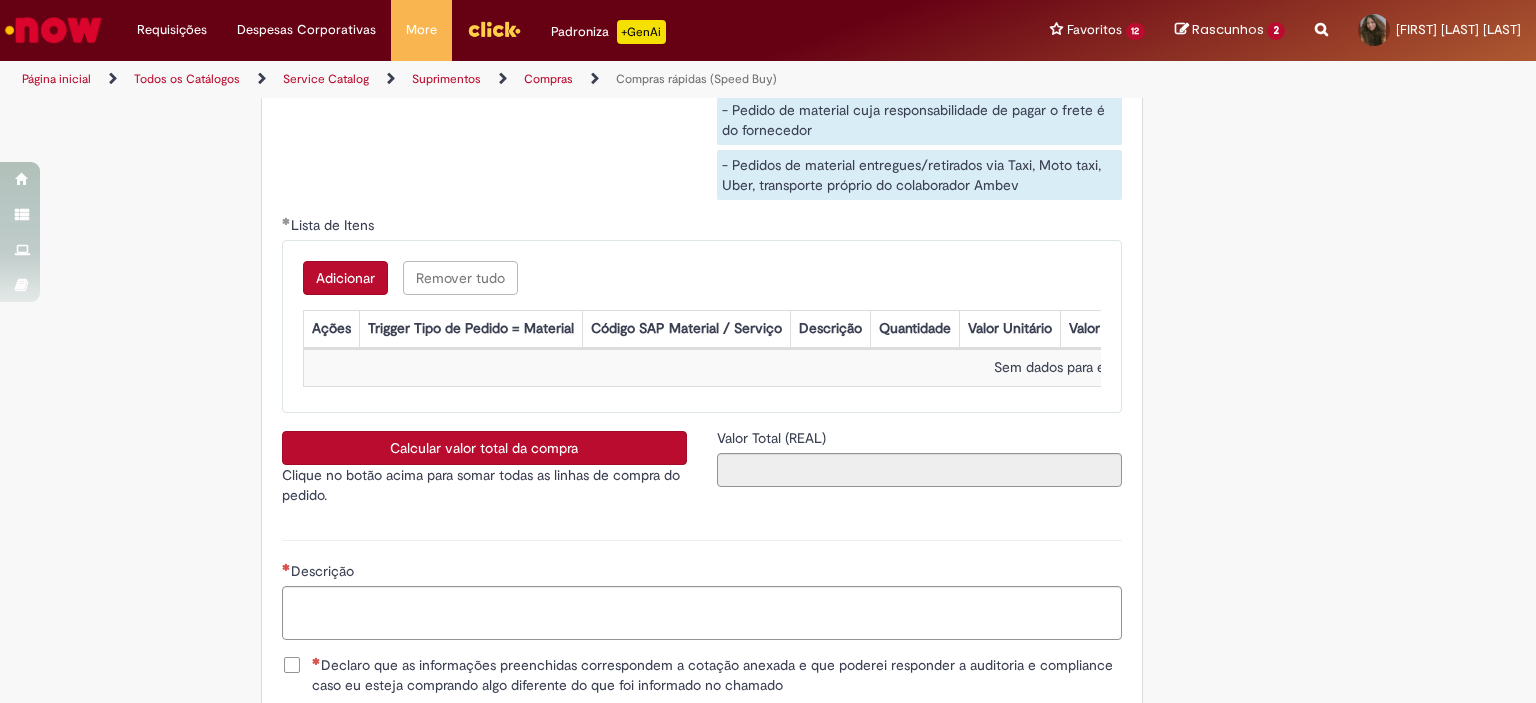 scroll, scrollTop: 3304, scrollLeft: 0, axis: vertical 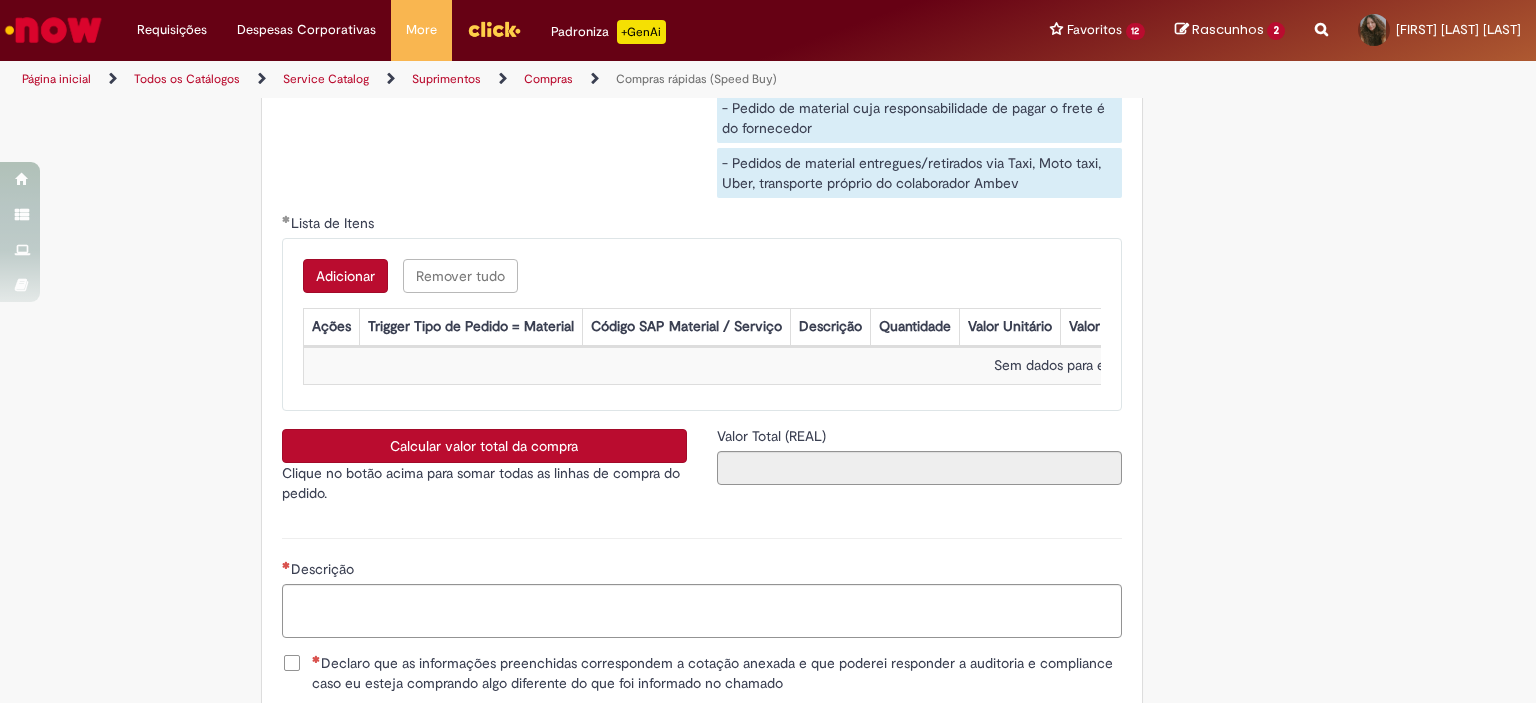 click on "Adicionar" at bounding box center (345, 276) 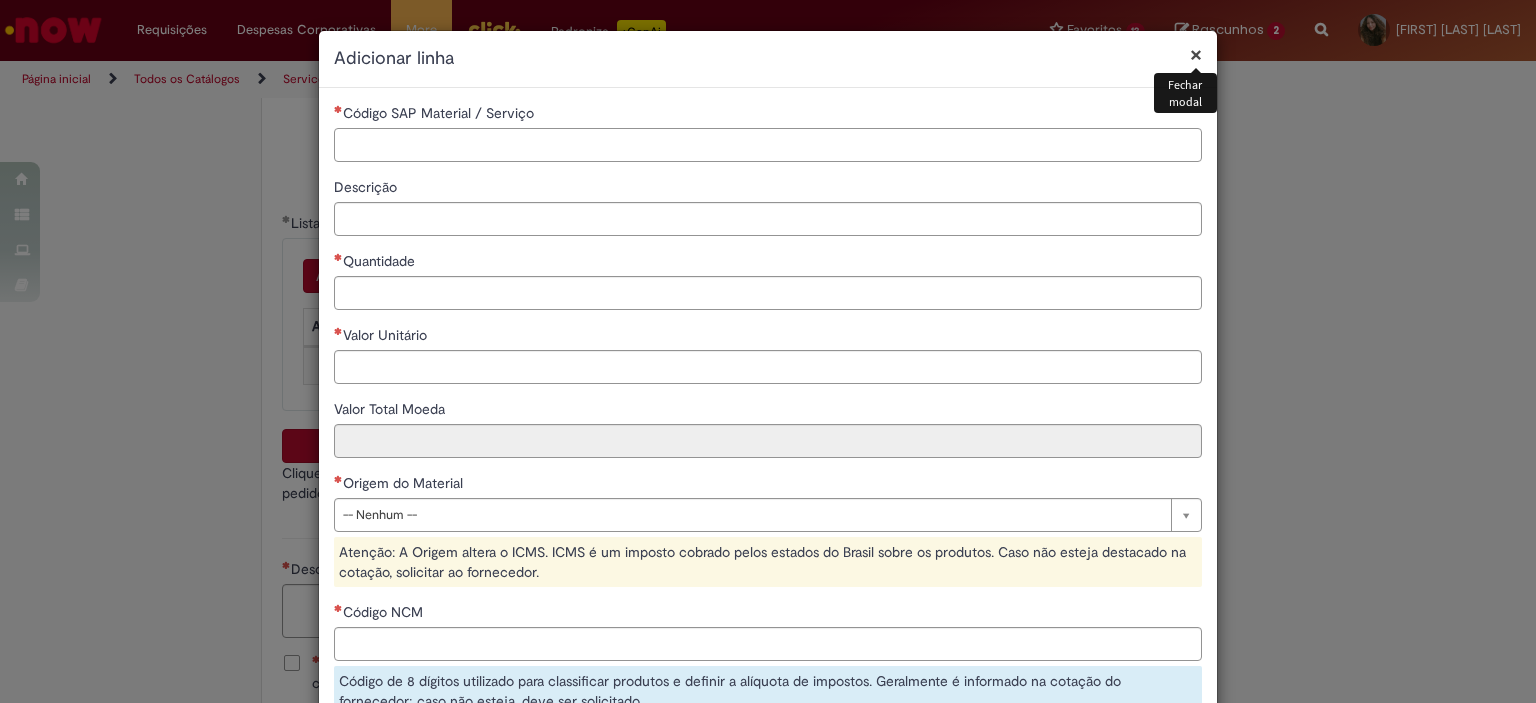 click on "Código SAP Material / Serviço" at bounding box center [768, 145] 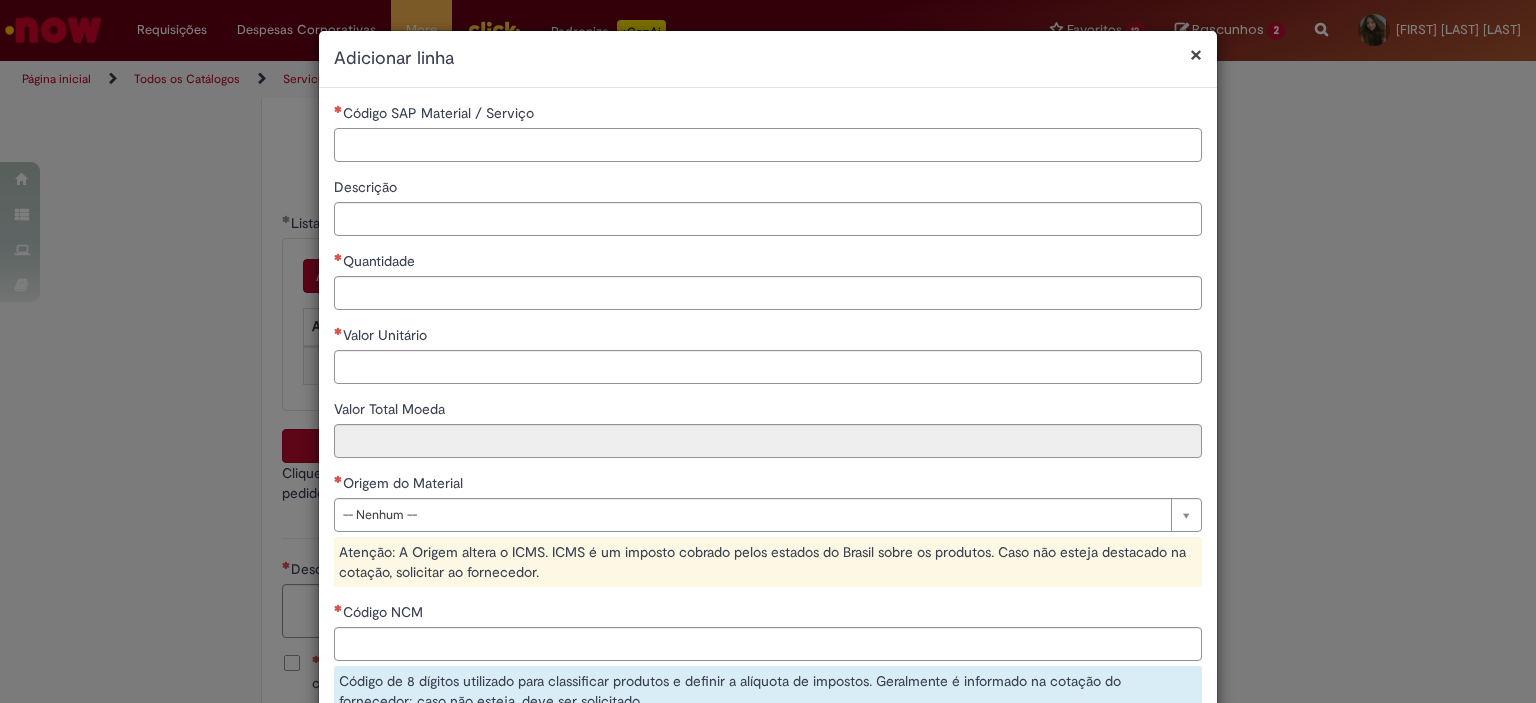 click on "Código SAP Material / Serviço" at bounding box center (768, 145) 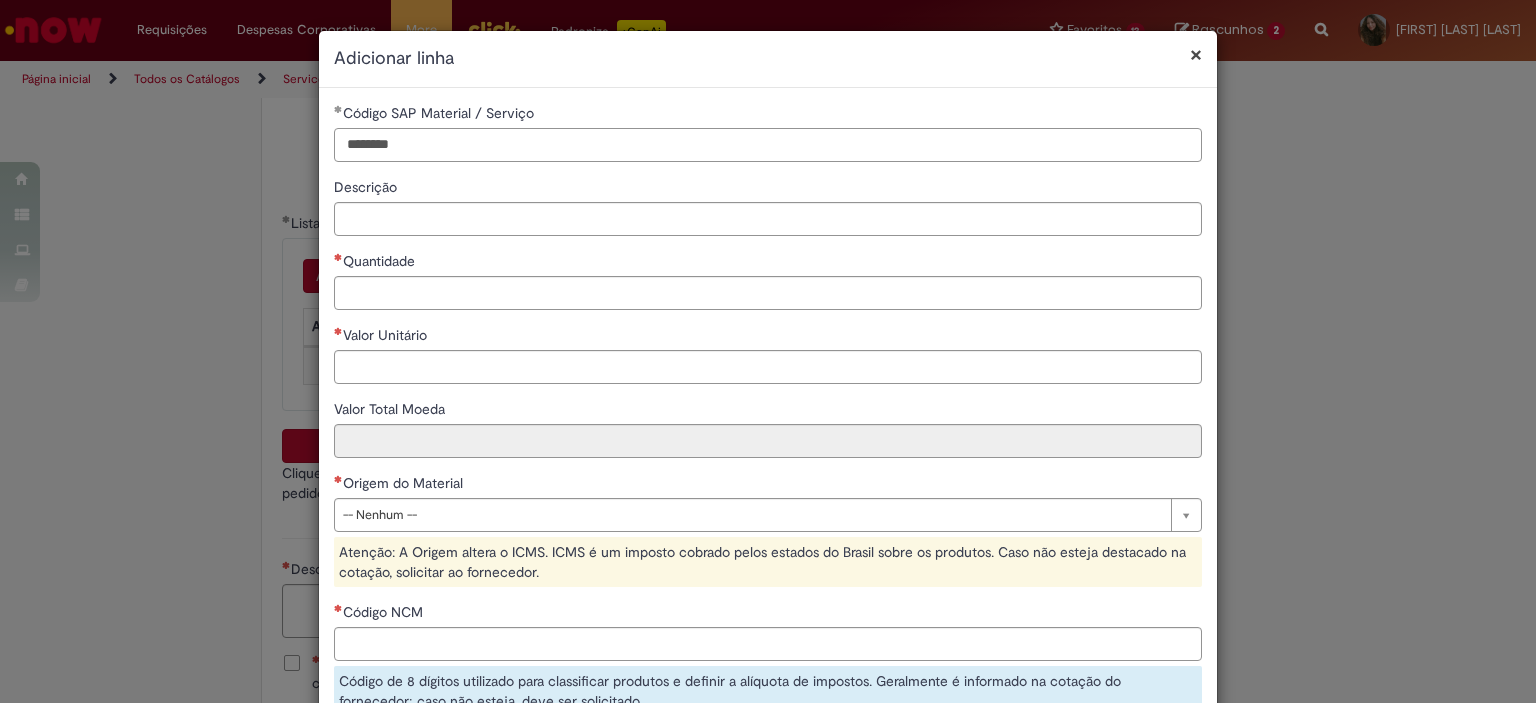 type on "********" 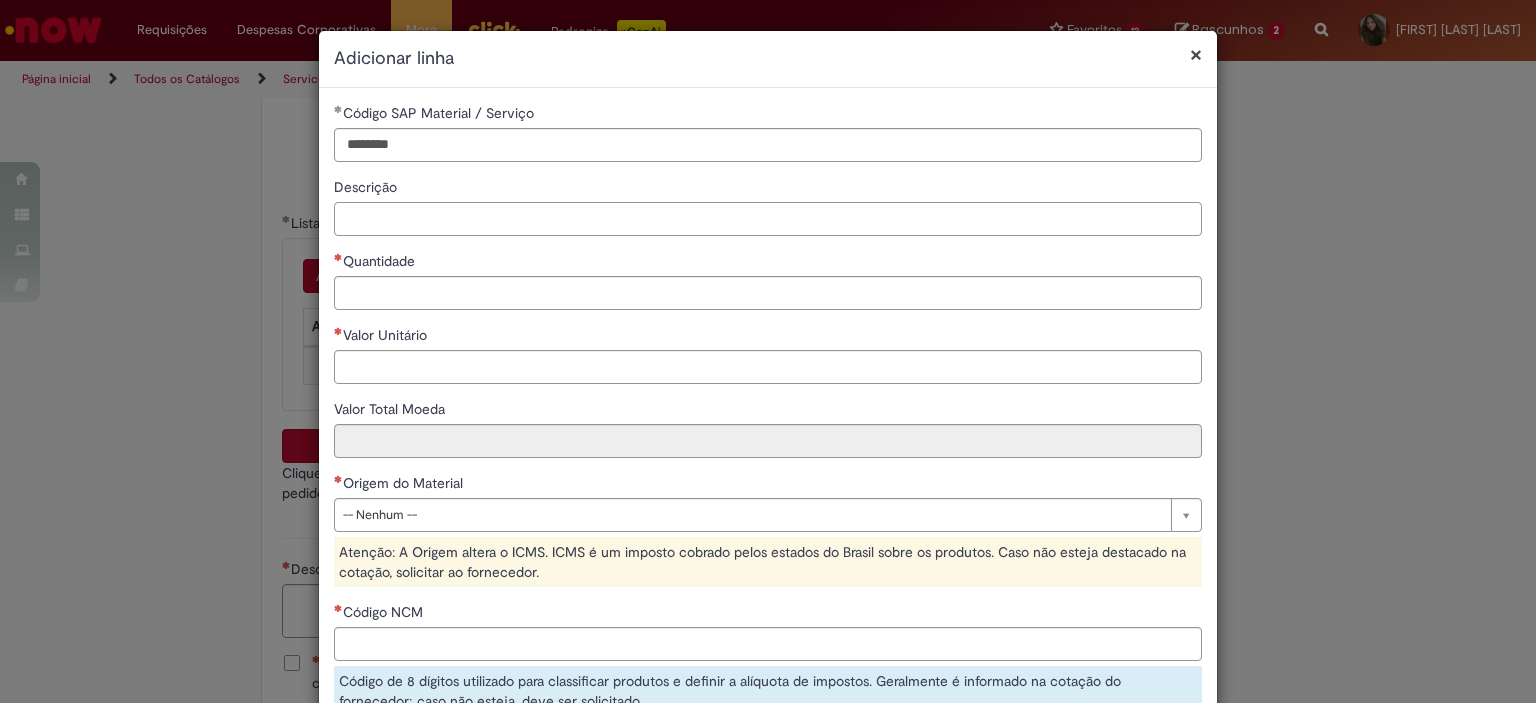 click on "Descrição" at bounding box center [768, 219] 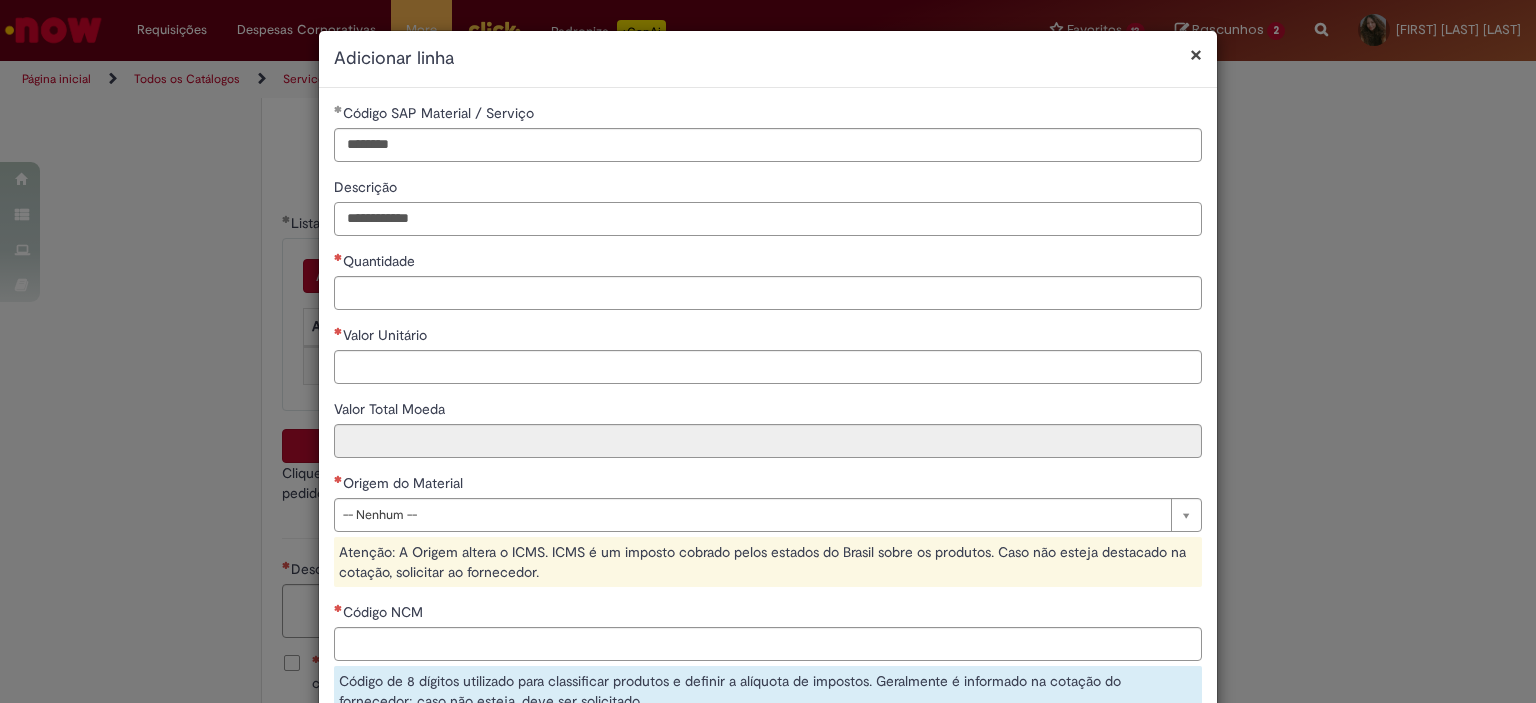 type on "**********" 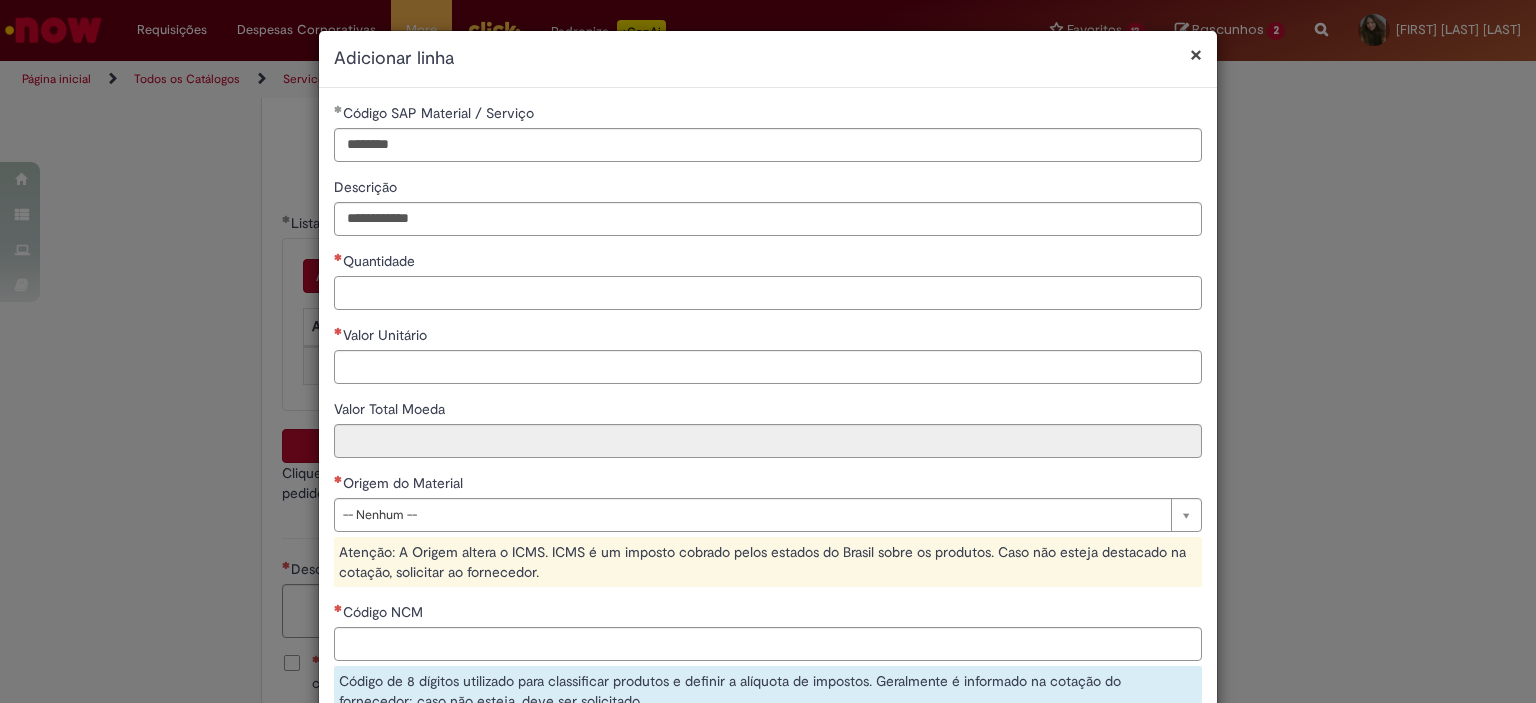 click on "Quantidade" at bounding box center (768, 293) 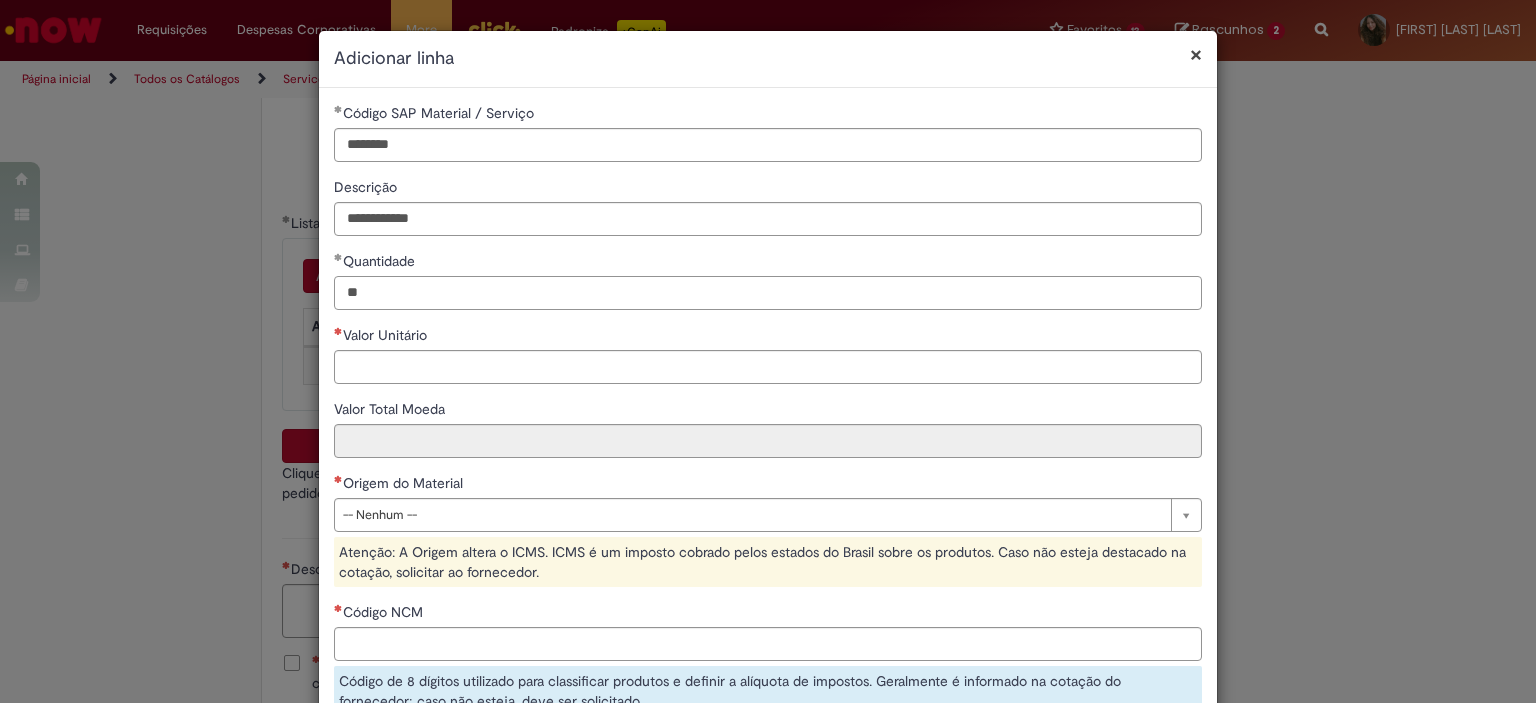 type on "**" 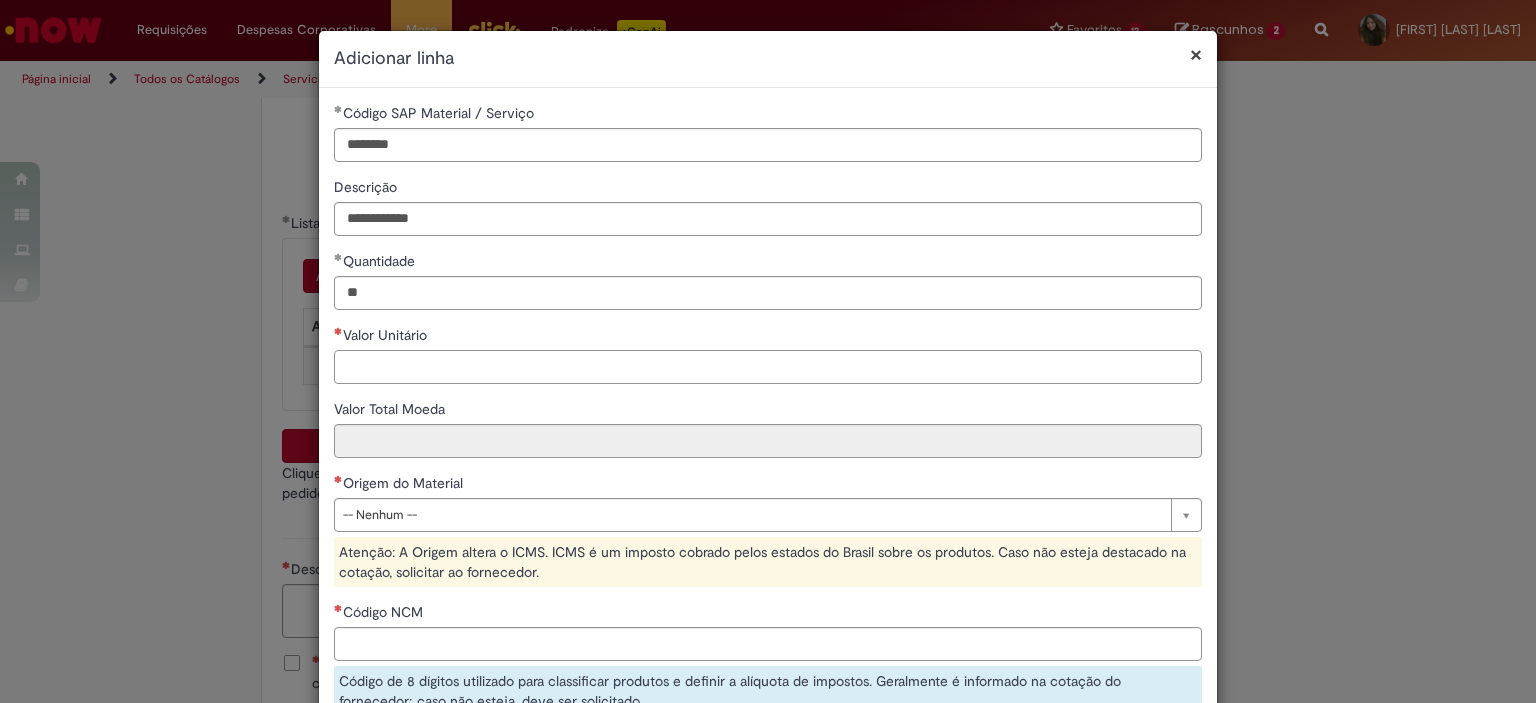 click on "Valor Unitário" at bounding box center [768, 367] 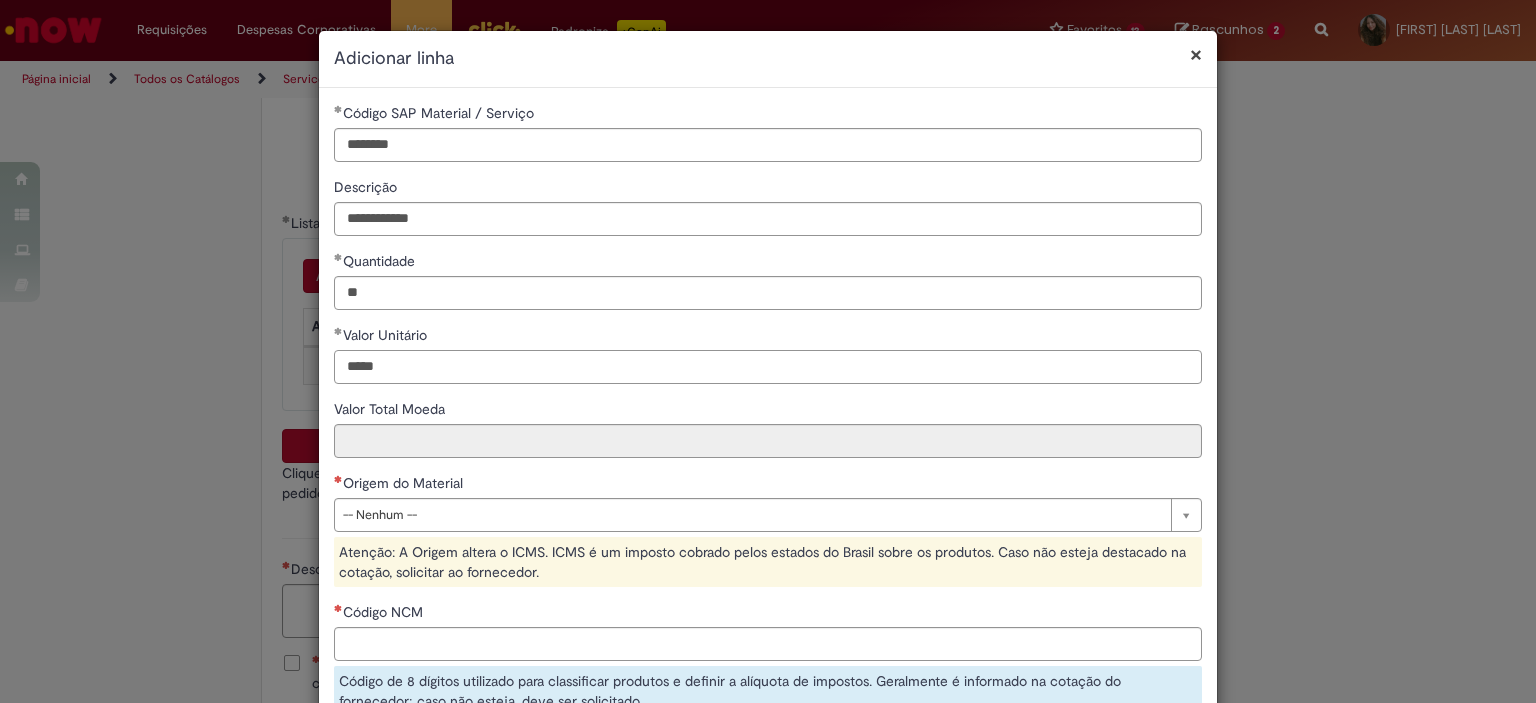 type on "*****" 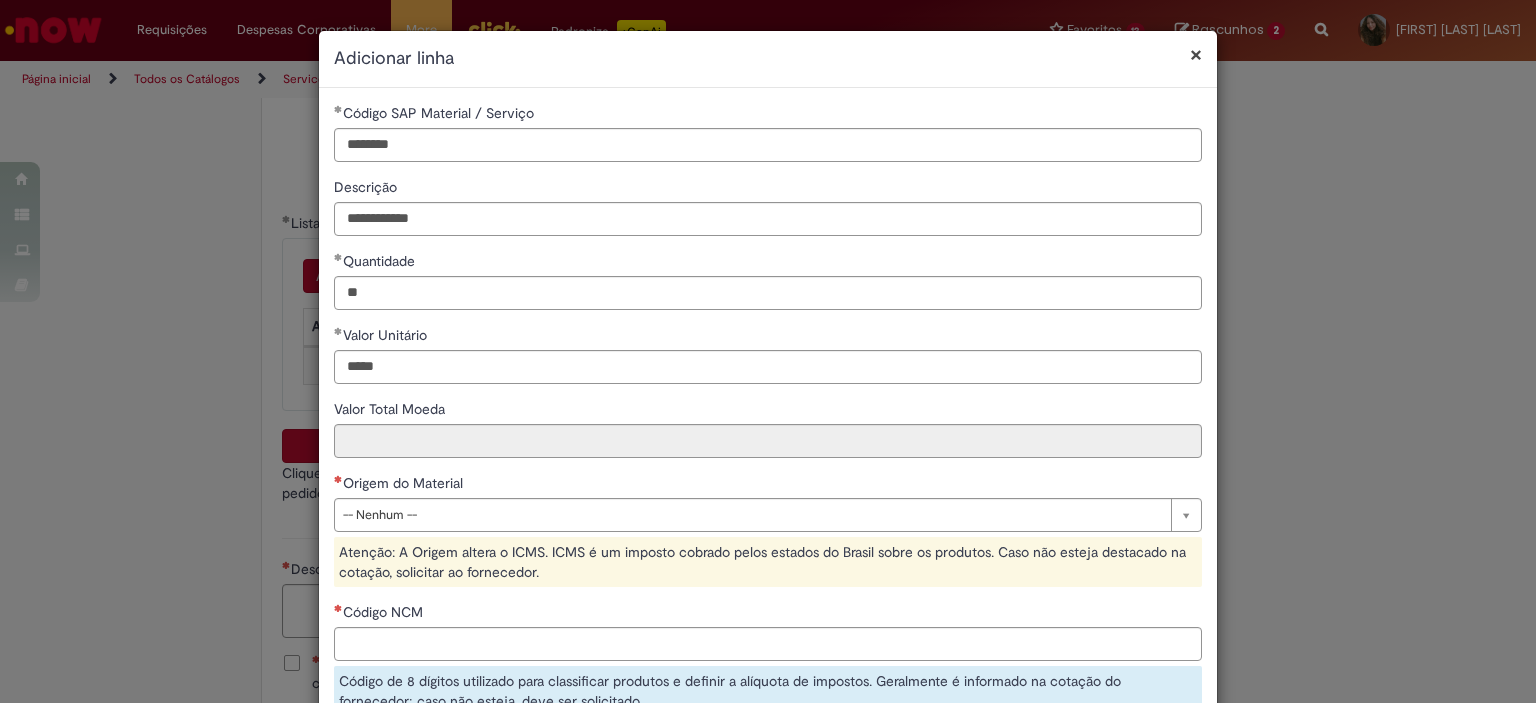 type on "******" 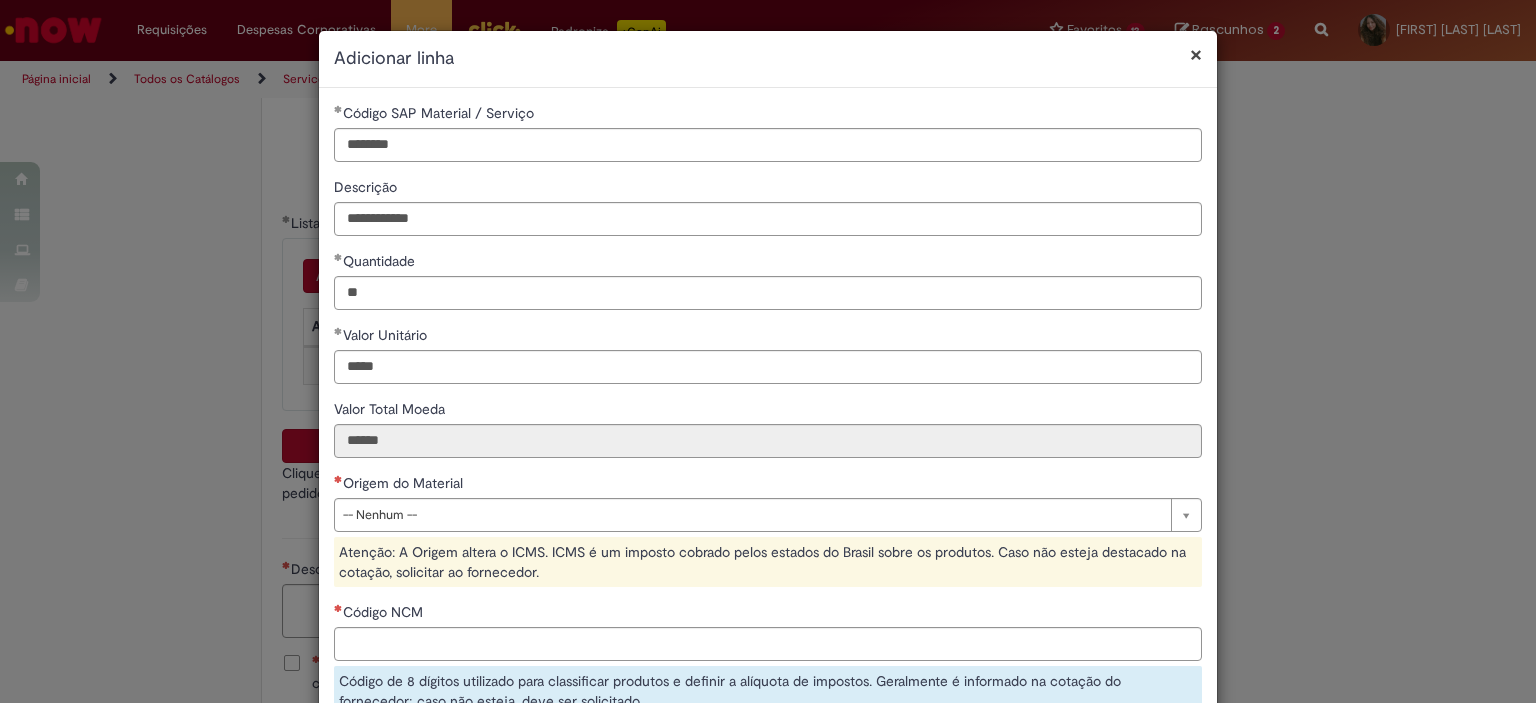 click on "Valor Total Moeda" at bounding box center (768, 411) 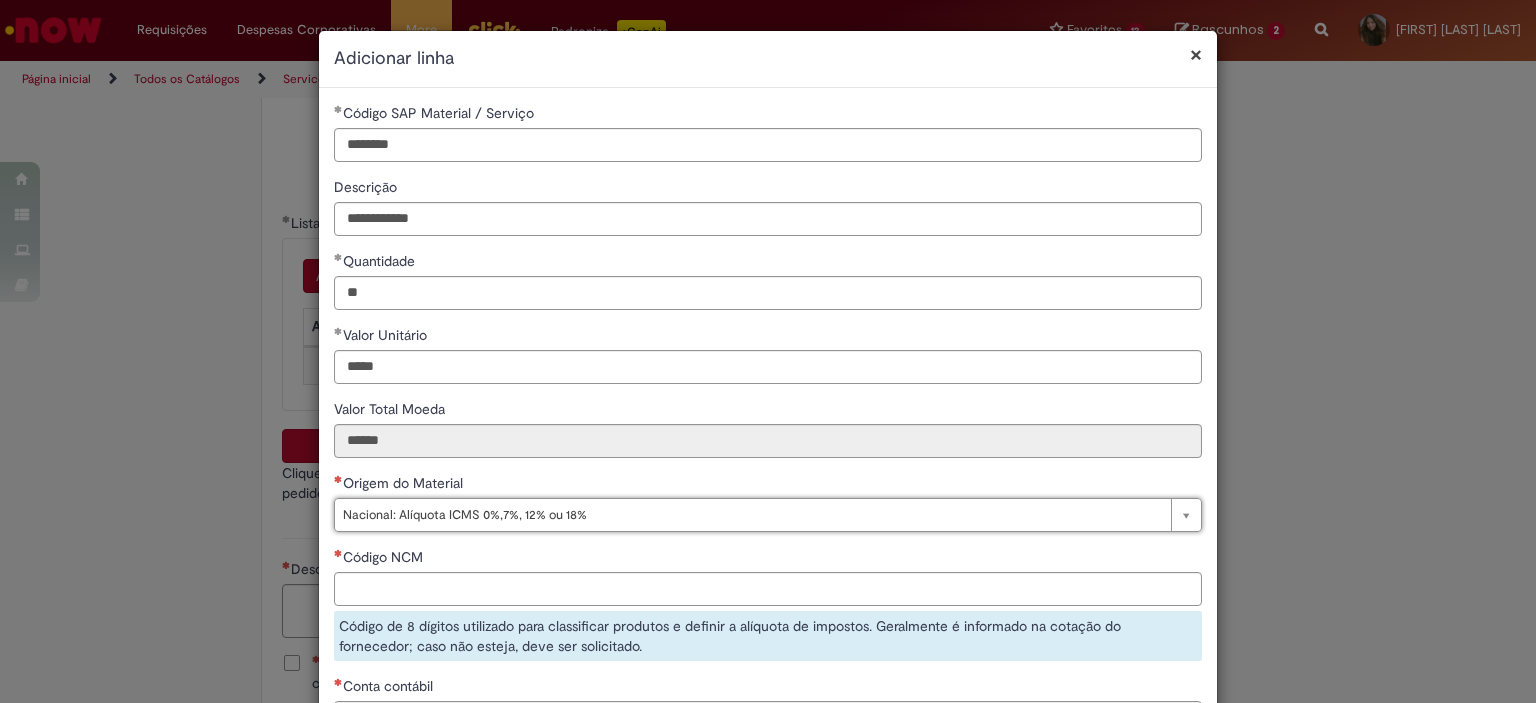 type on "**********" 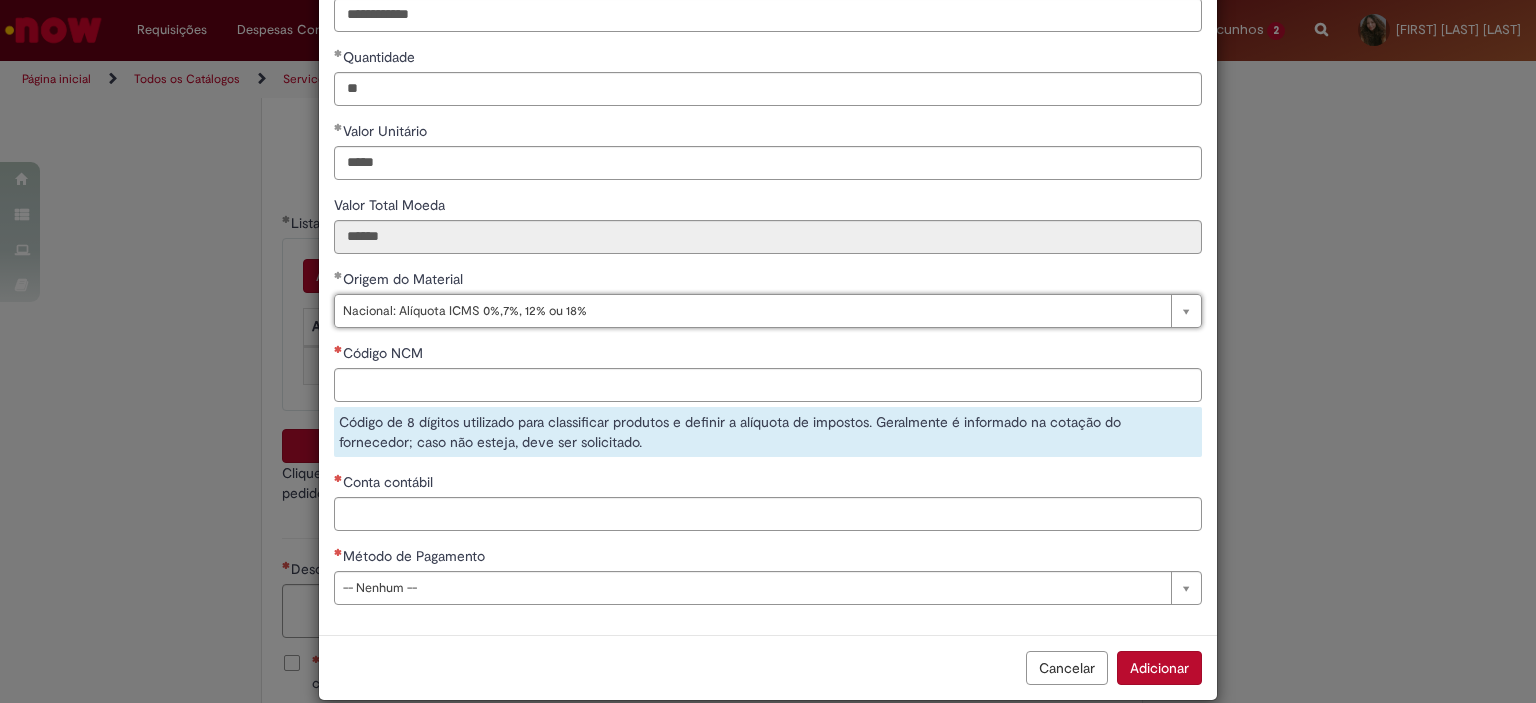 scroll, scrollTop: 230, scrollLeft: 0, axis: vertical 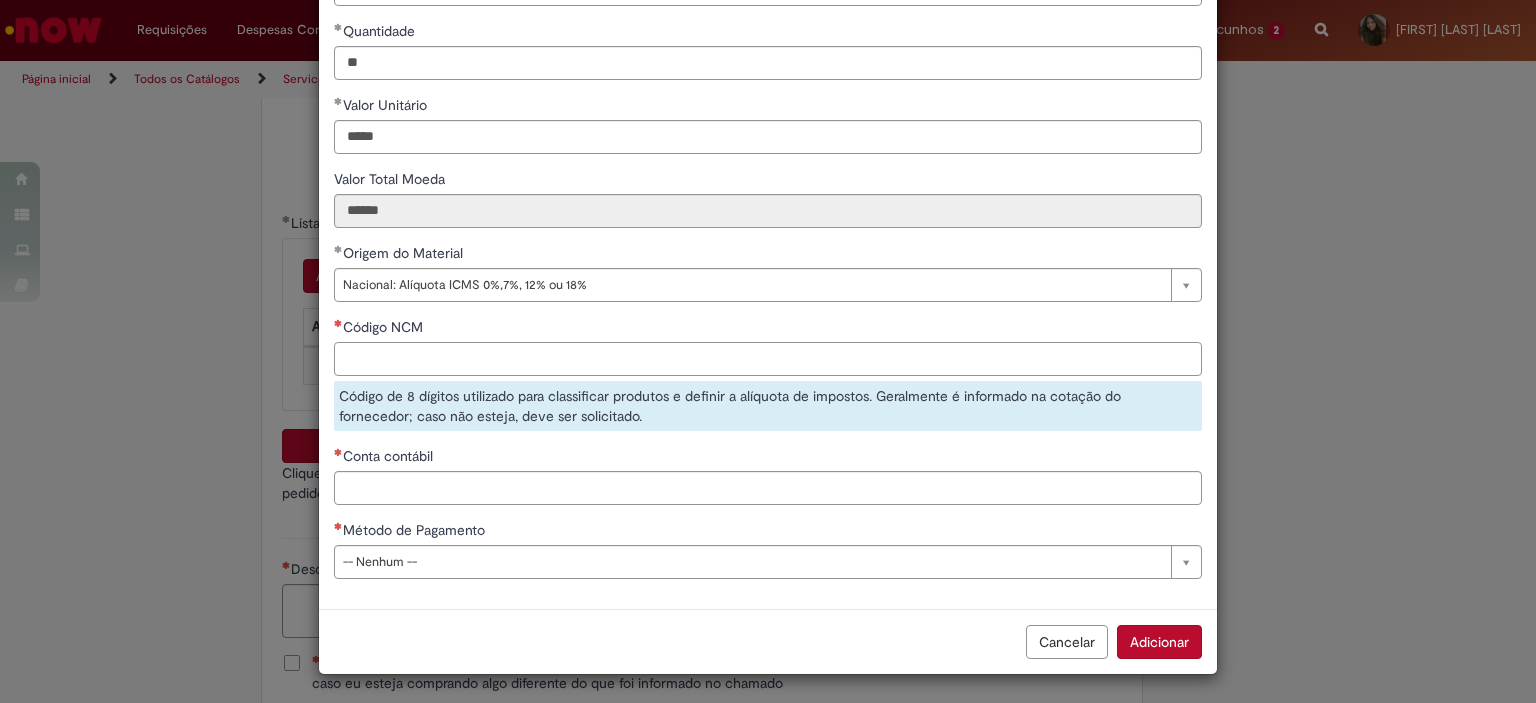 click on "Código NCM" at bounding box center [768, 359] 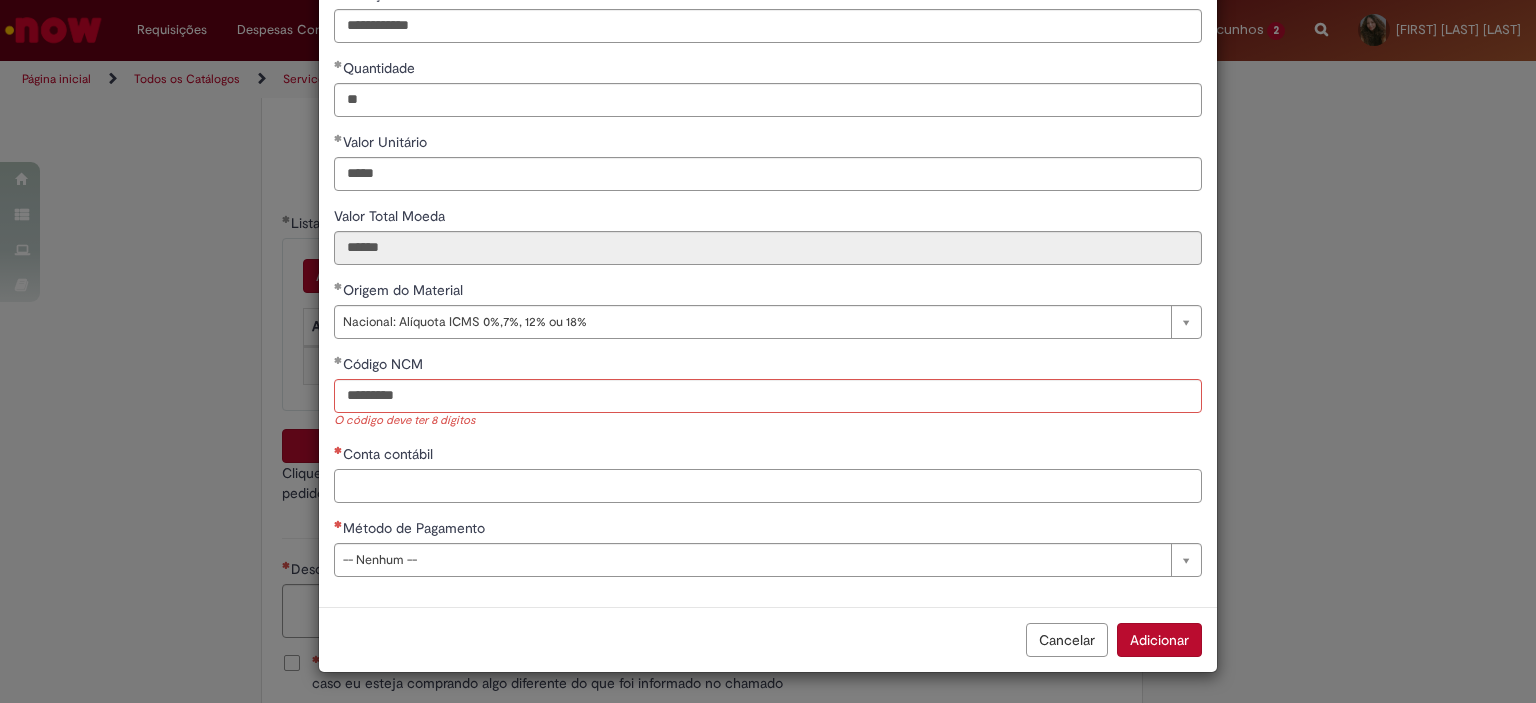 scroll, scrollTop: 175, scrollLeft: 0, axis: vertical 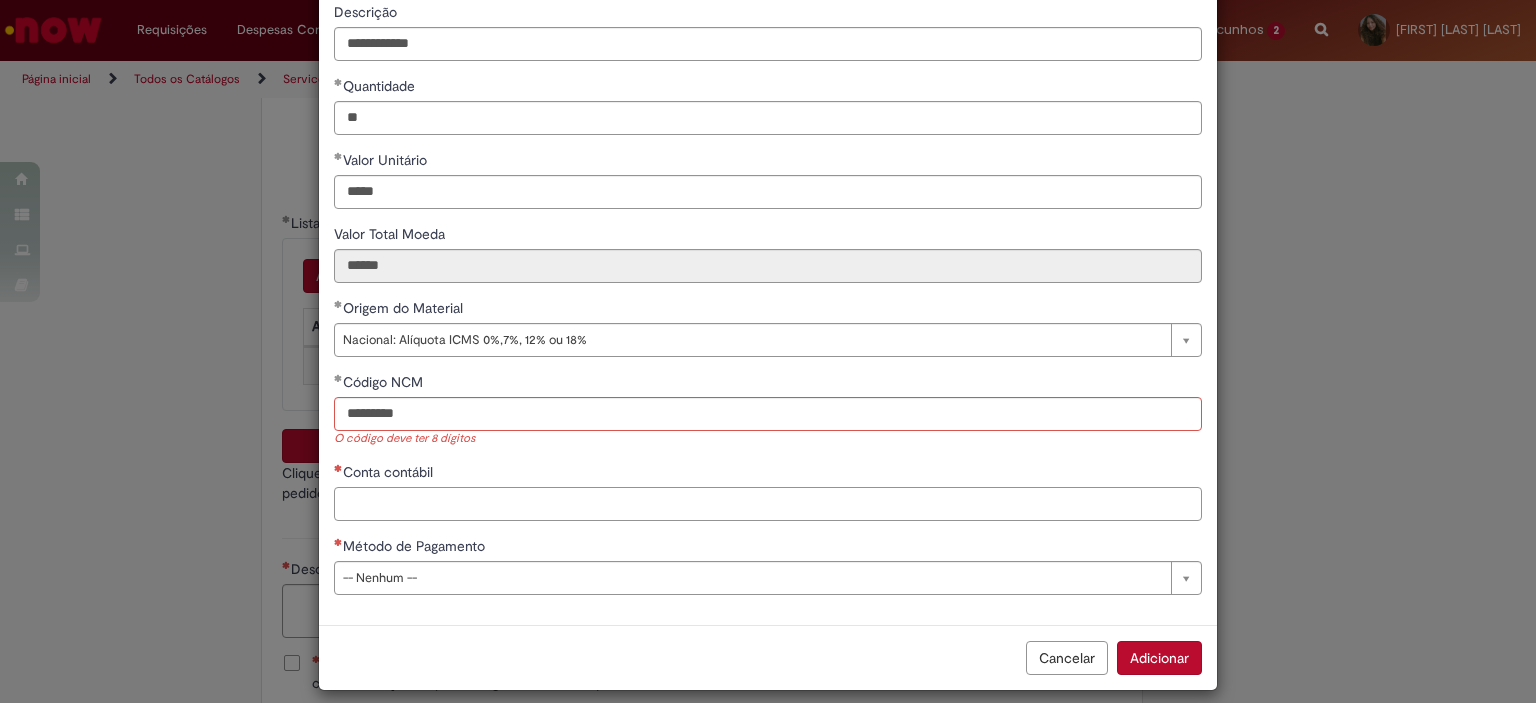 click on "Conta contábil" at bounding box center [768, 491] 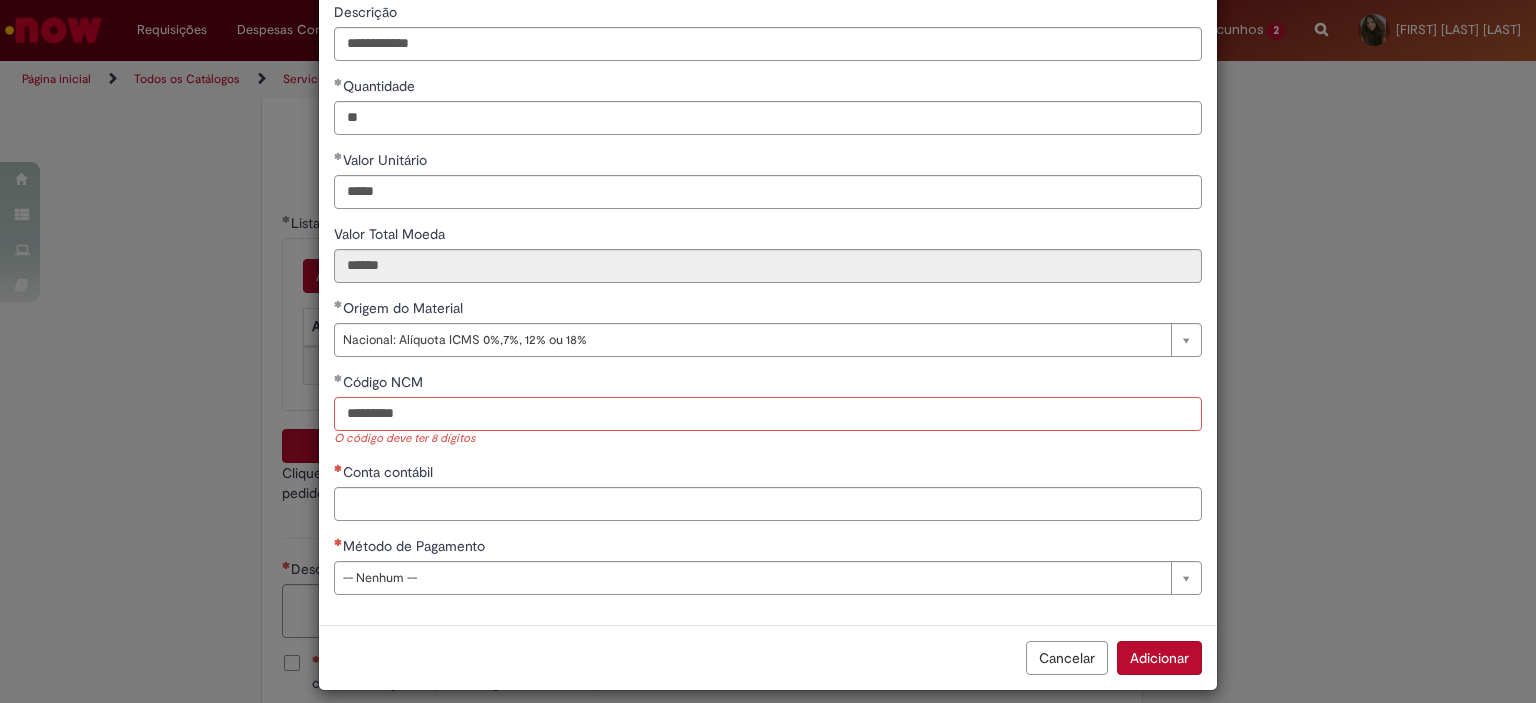 click on "********" at bounding box center [768, 414] 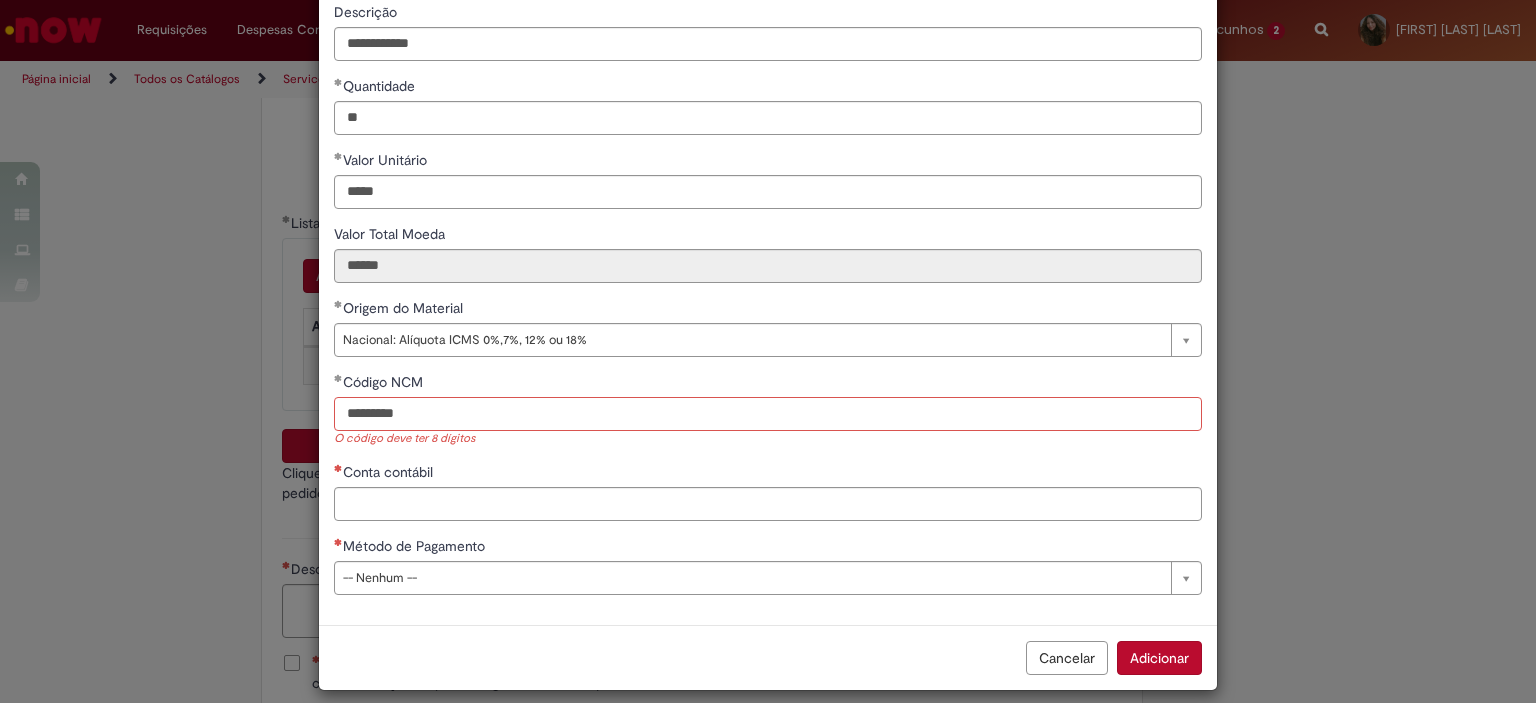 click on "********" at bounding box center (768, 414) 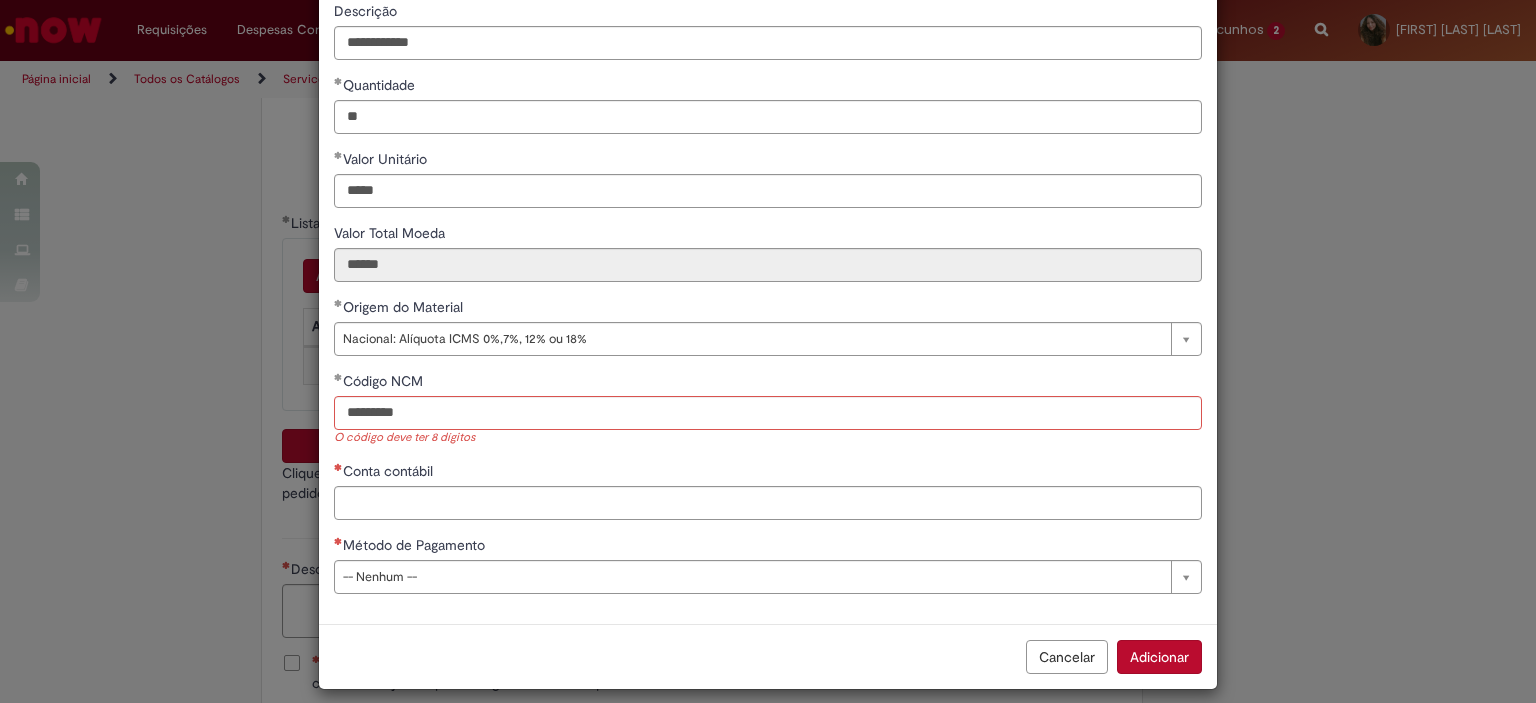 click on "Conta contábil" at bounding box center (390, 471) 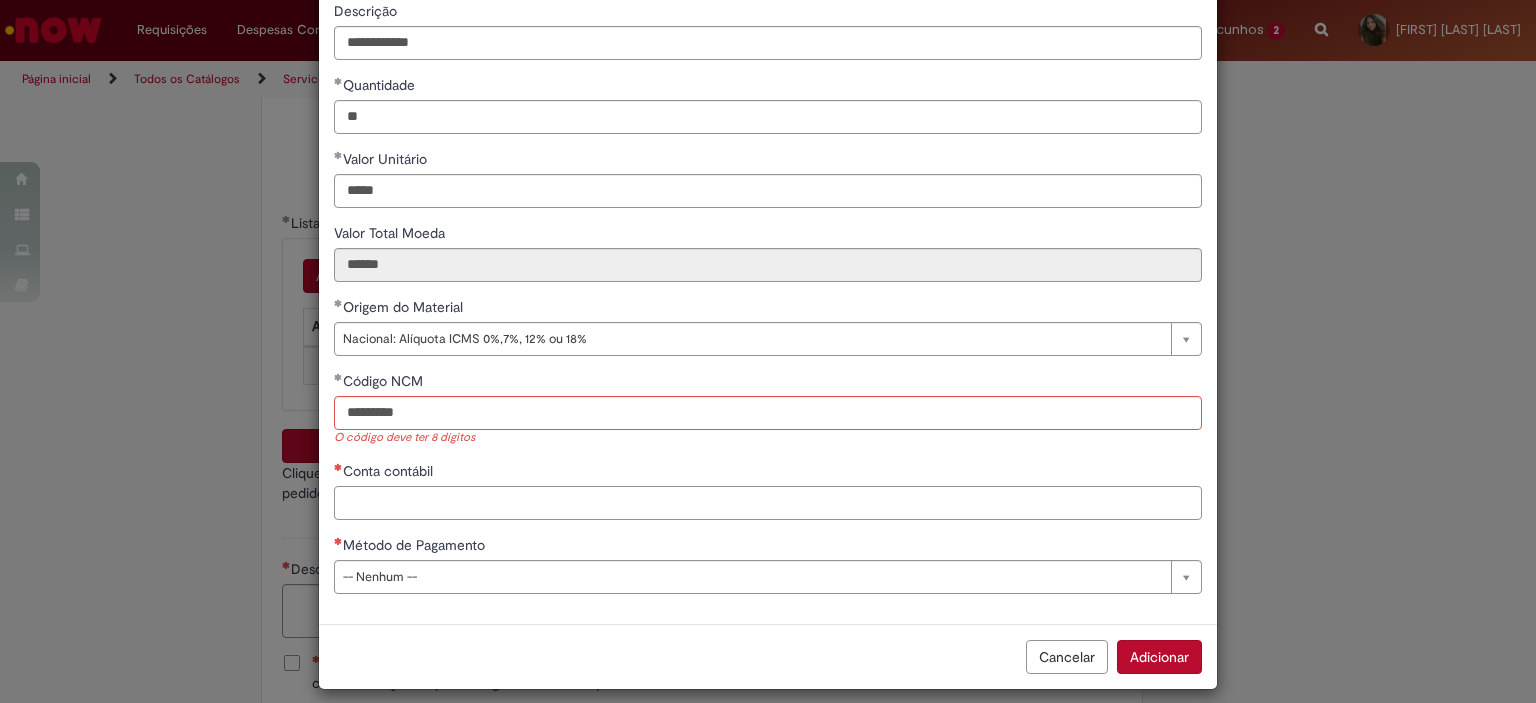 click on "Conta contábil" at bounding box center (768, 503) 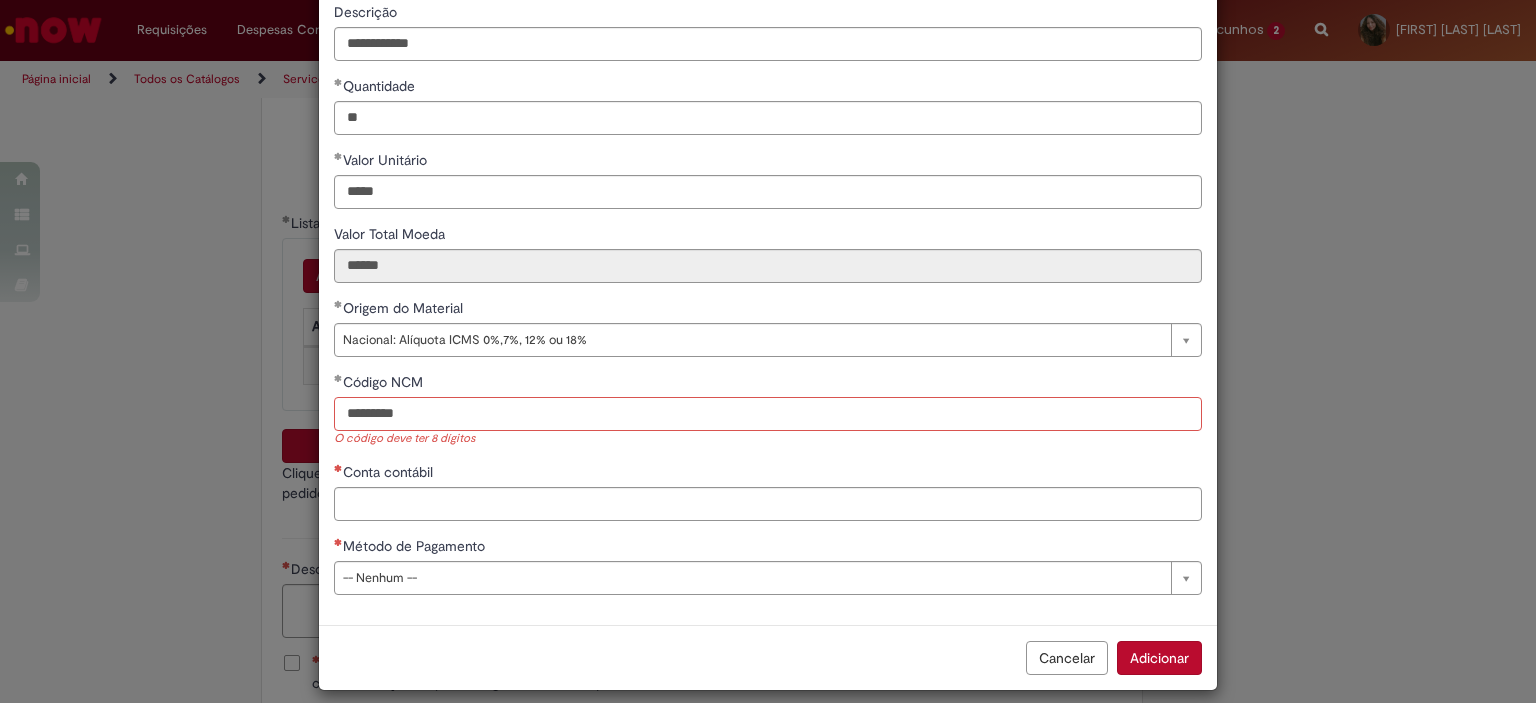 click on "********" at bounding box center (768, 414) 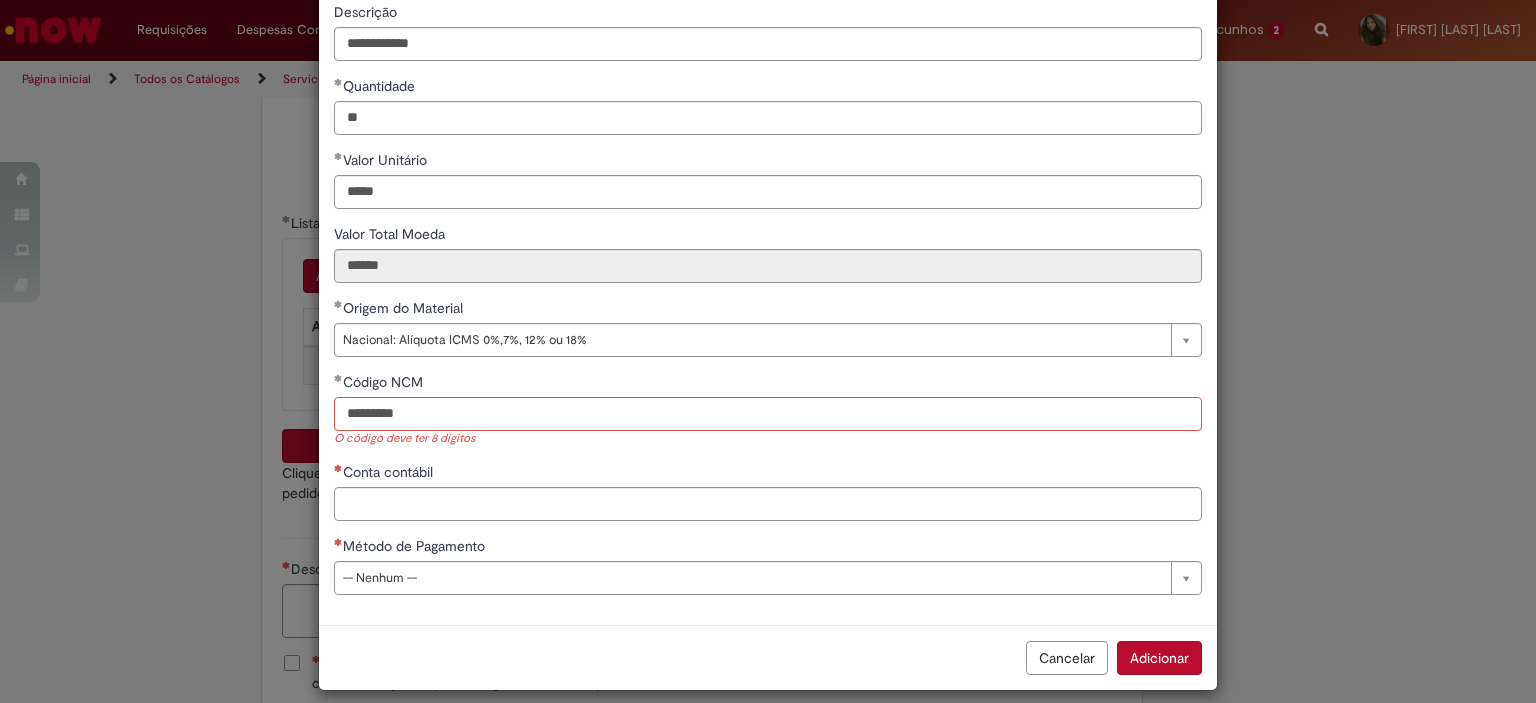 click on "********" at bounding box center [768, 414] 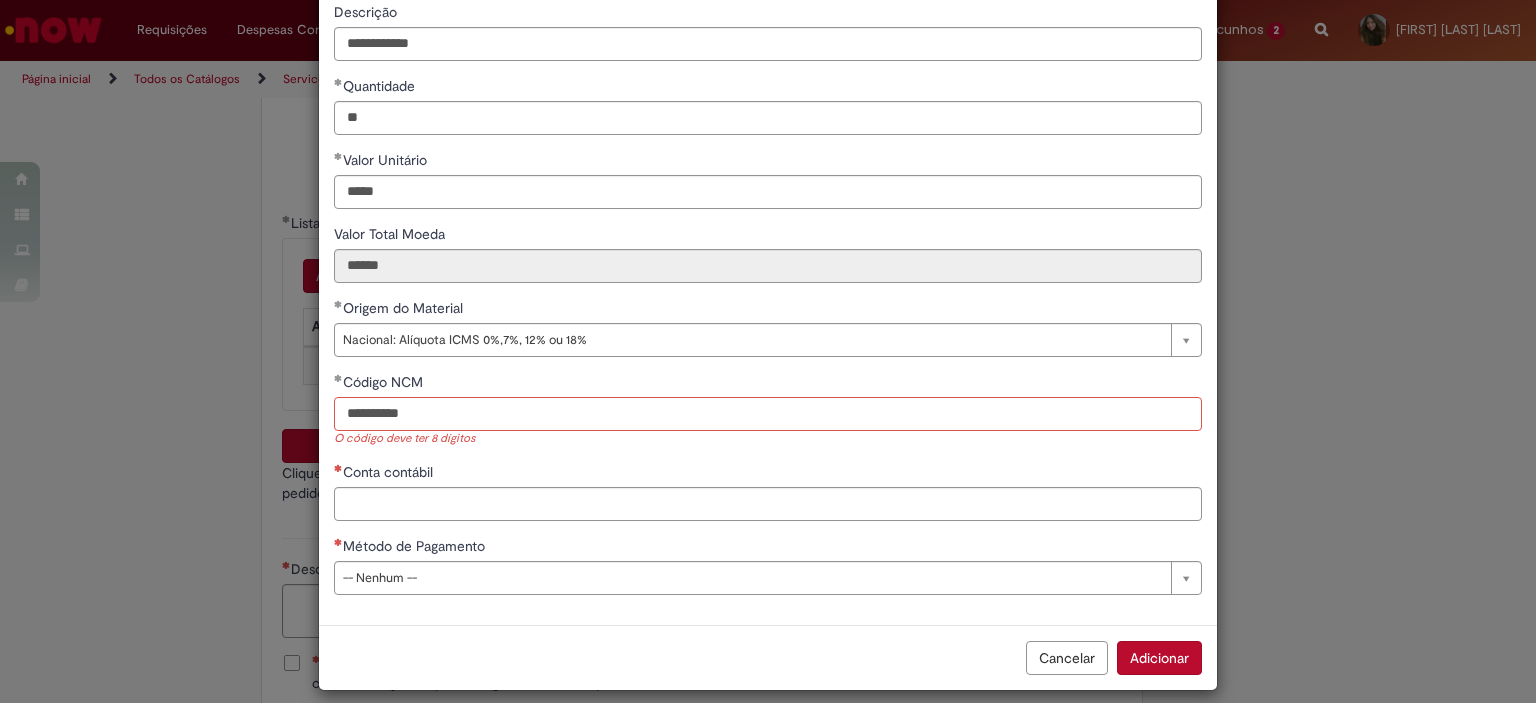 click on "*********" at bounding box center [768, 414] 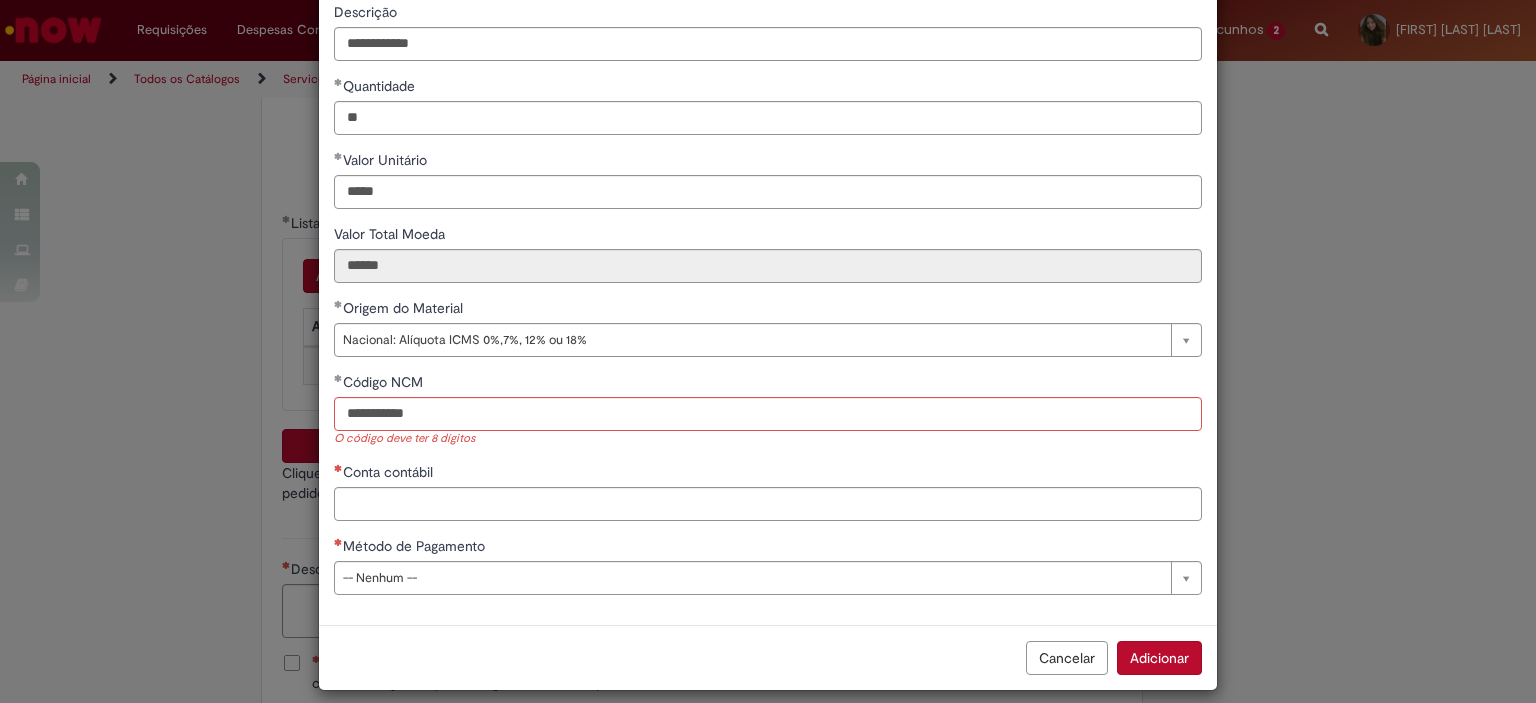 scroll, scrollTop: 176, scrollLeft: 0, axis: vertical 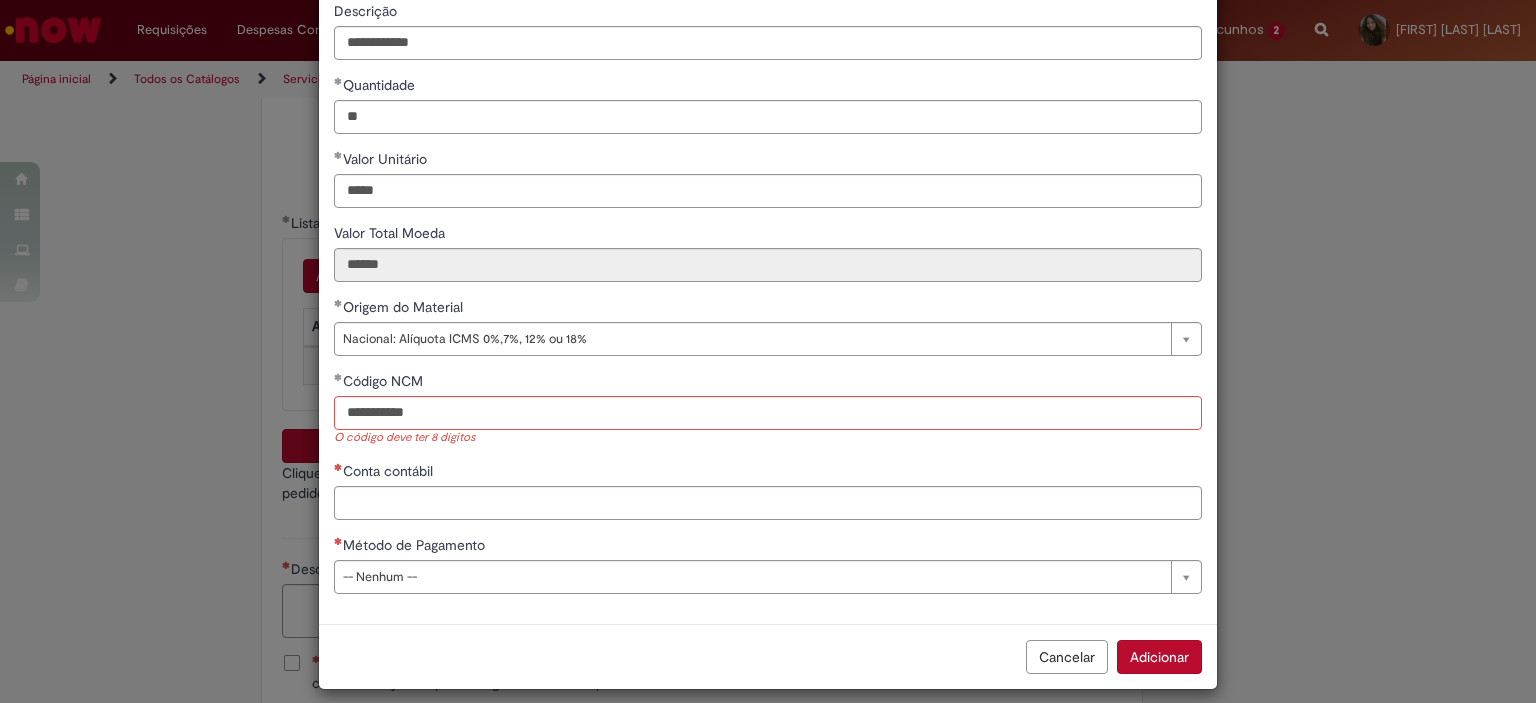 click on "Código NCM" at bounding box center [768, 383] 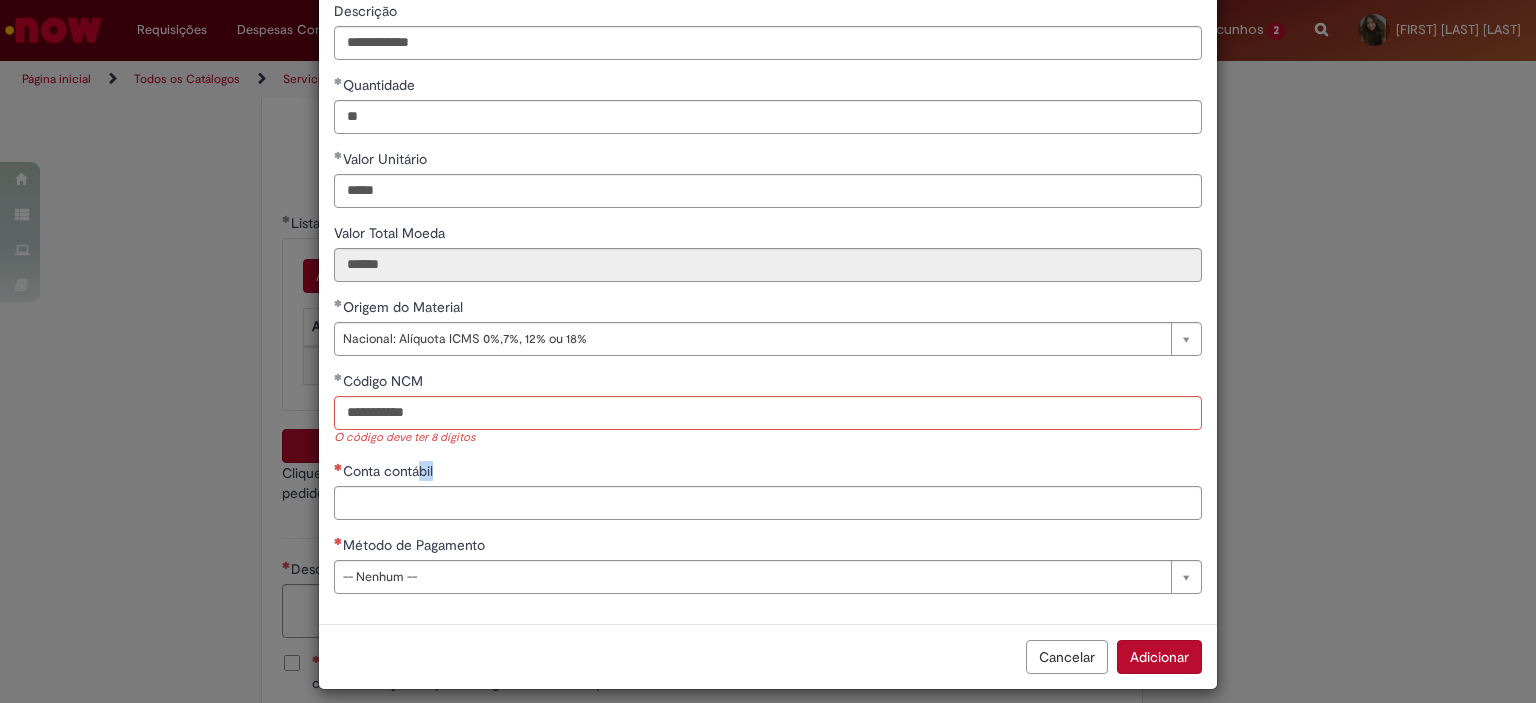 drag, startPoint x: 415, startPoint y: 473, endPoint x: 416, endPoint y: 492, distance: 19.026299 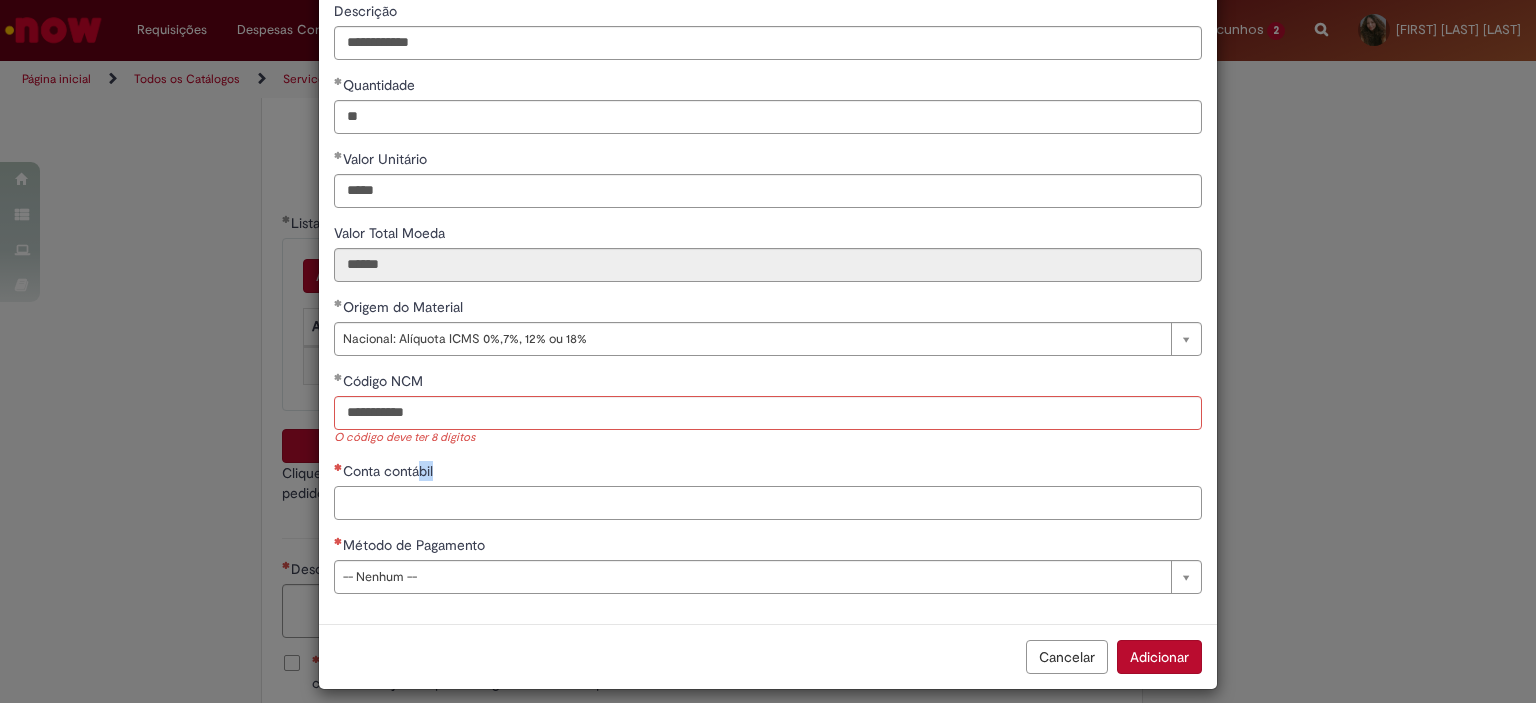 scroll, scrollTop: 175, scrollLeft: 0, axis: vertical 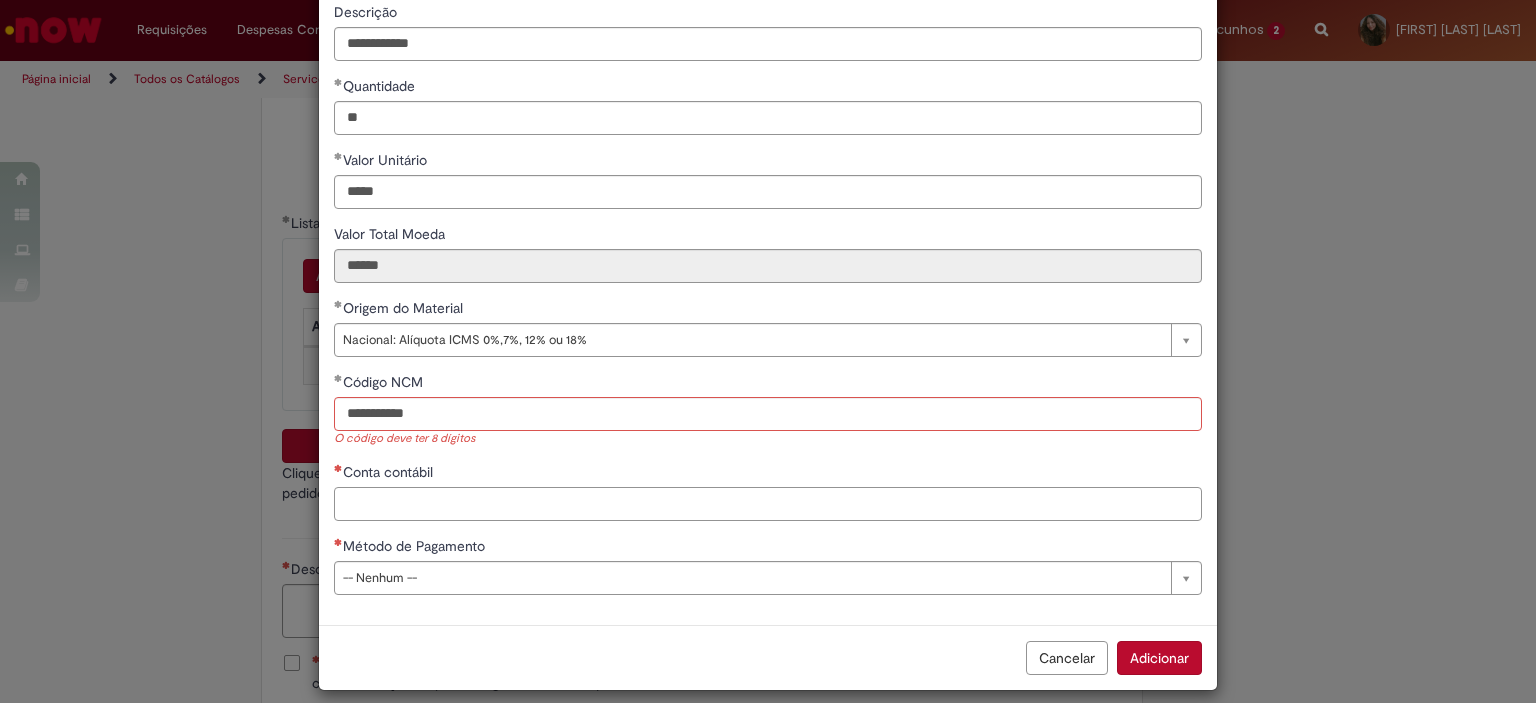 click on "Conta contábil" at bounding box center (768, 504) 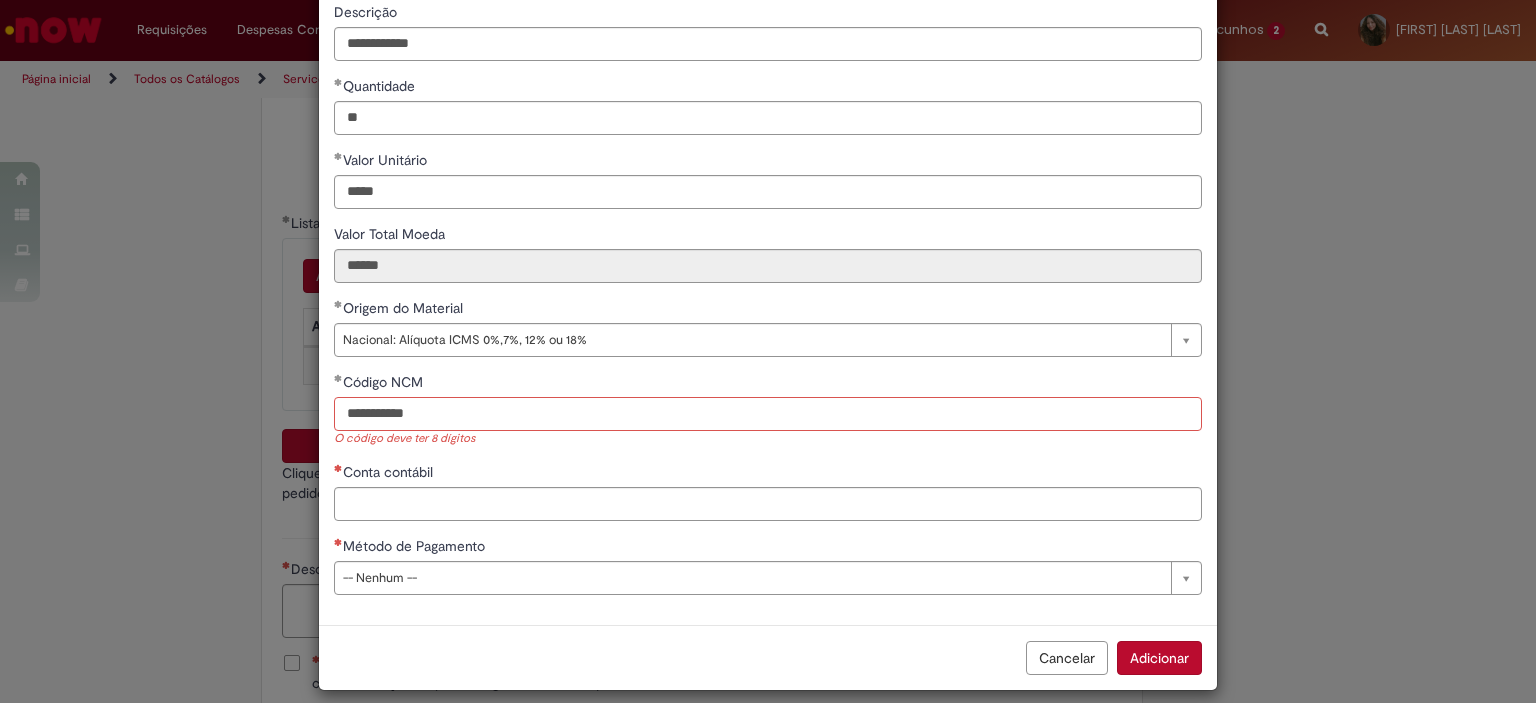 click on "**********" at bounding box center (768, 414) 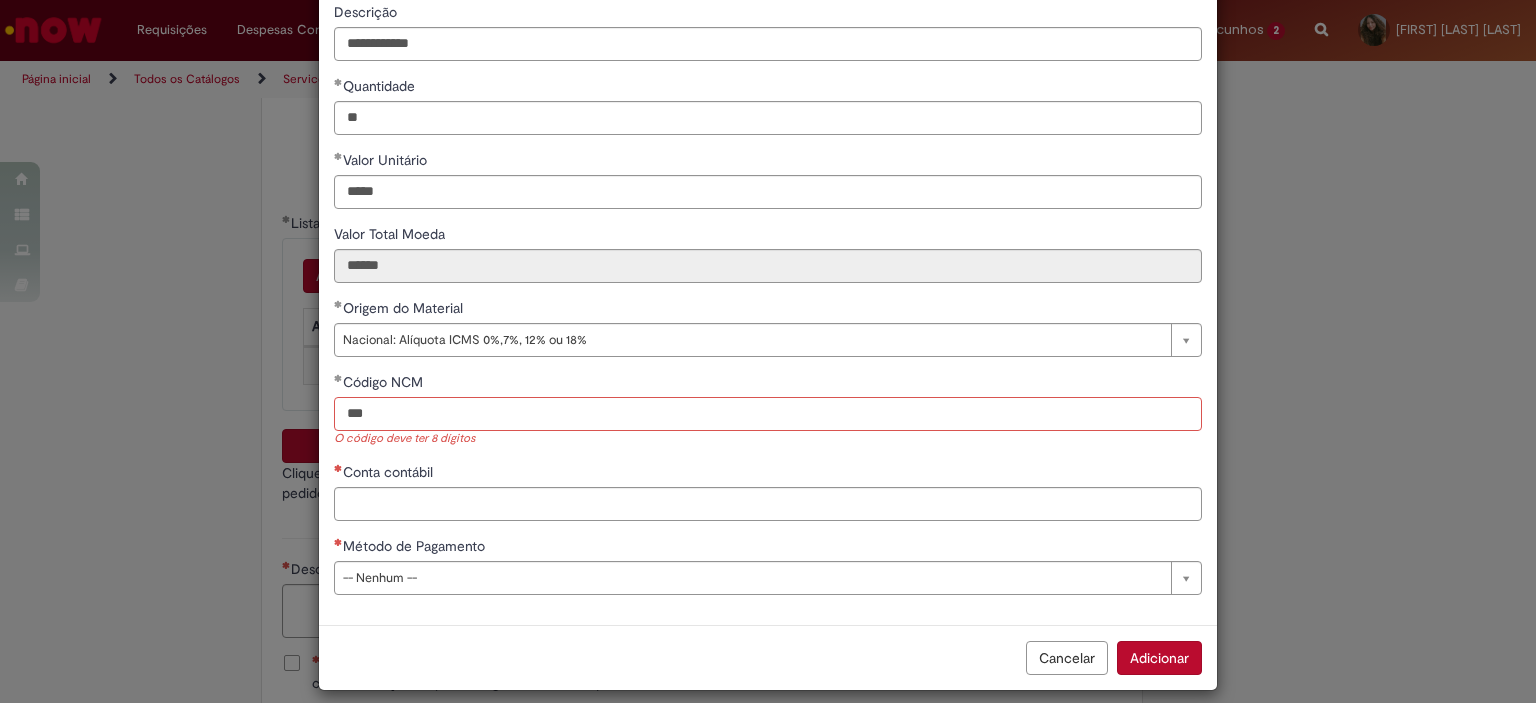 type on "*" 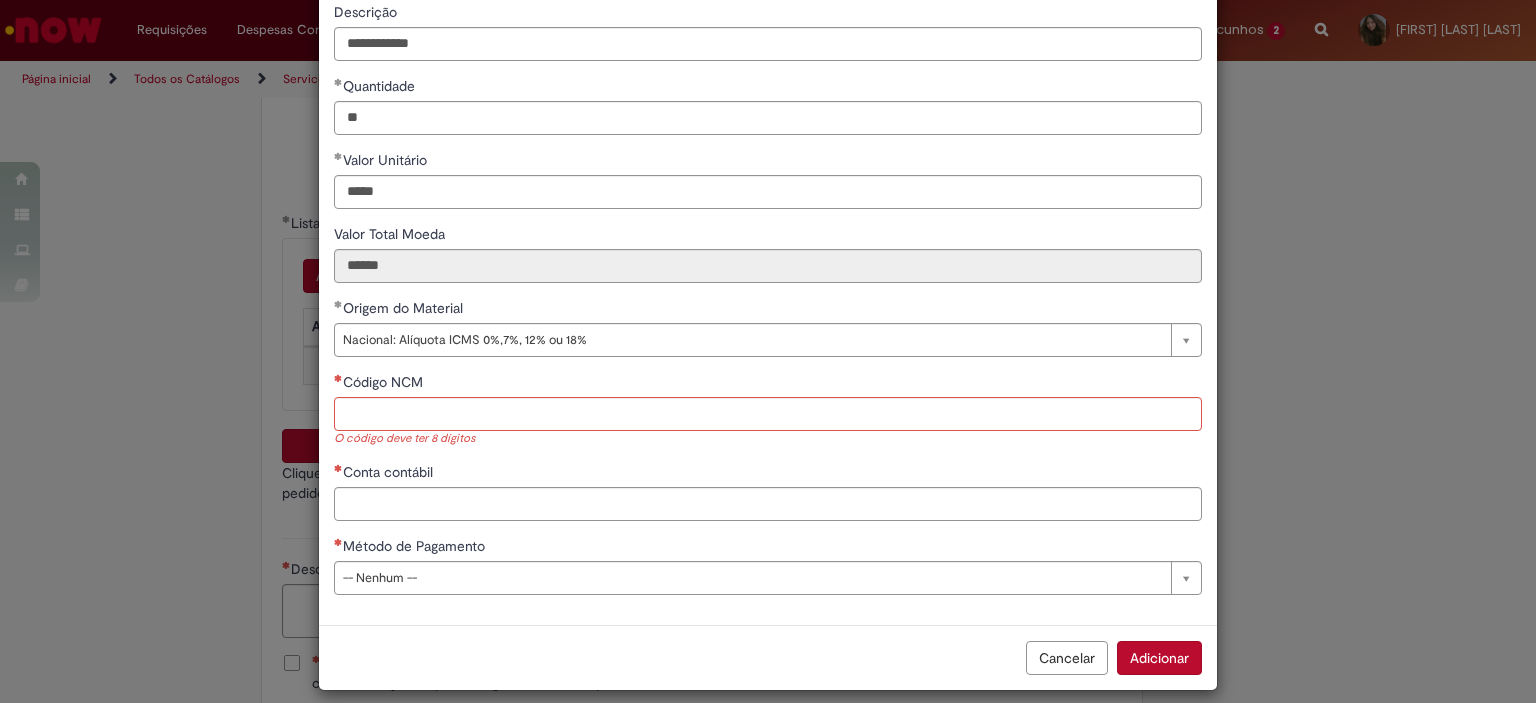 scroll, scrollTop: 176, scrollLeft: 0, axis: vertical 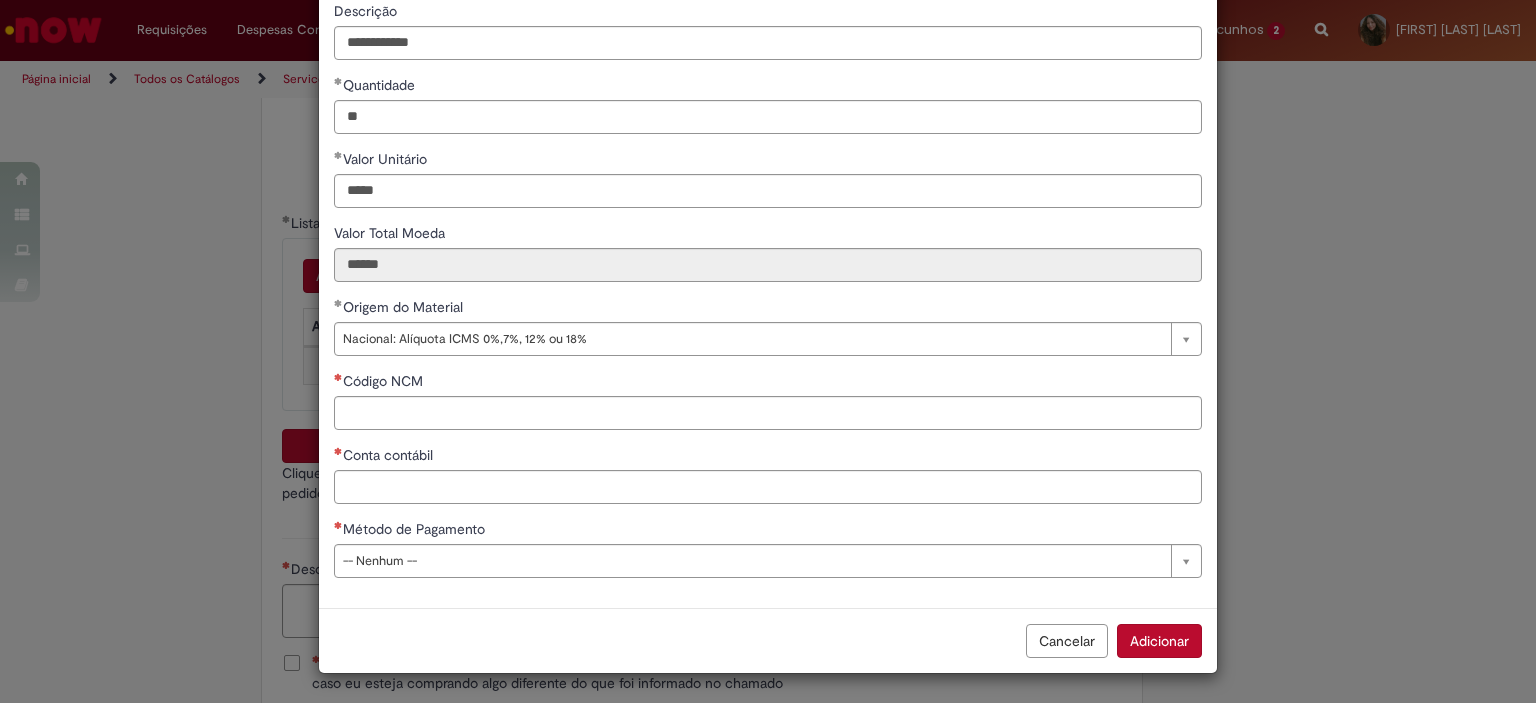 click on "**********" at bounding box center (768, 260) 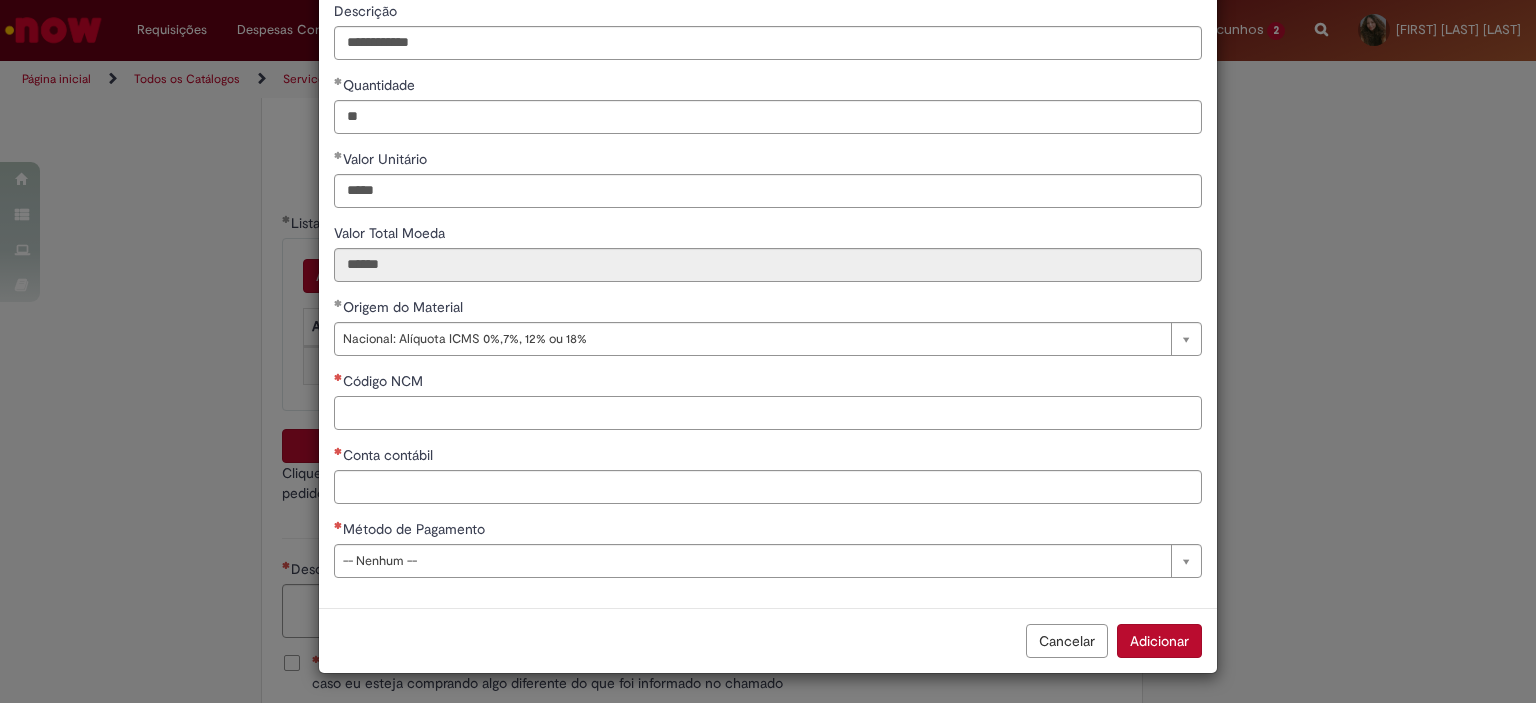 scroll, scrollTop: 175, scrollLeft: 0, axis: vertical 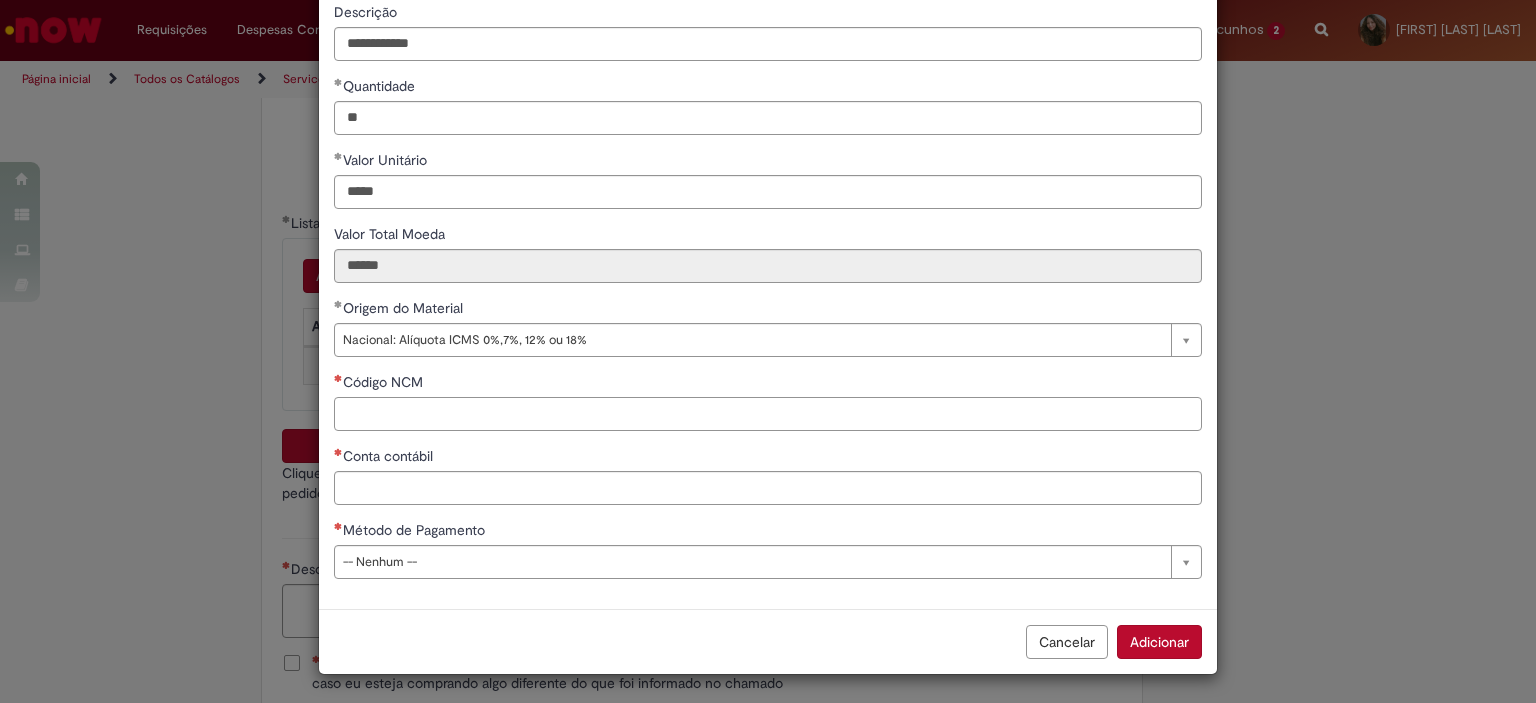 click on "Código NCM" at bounding box center [768, 414] 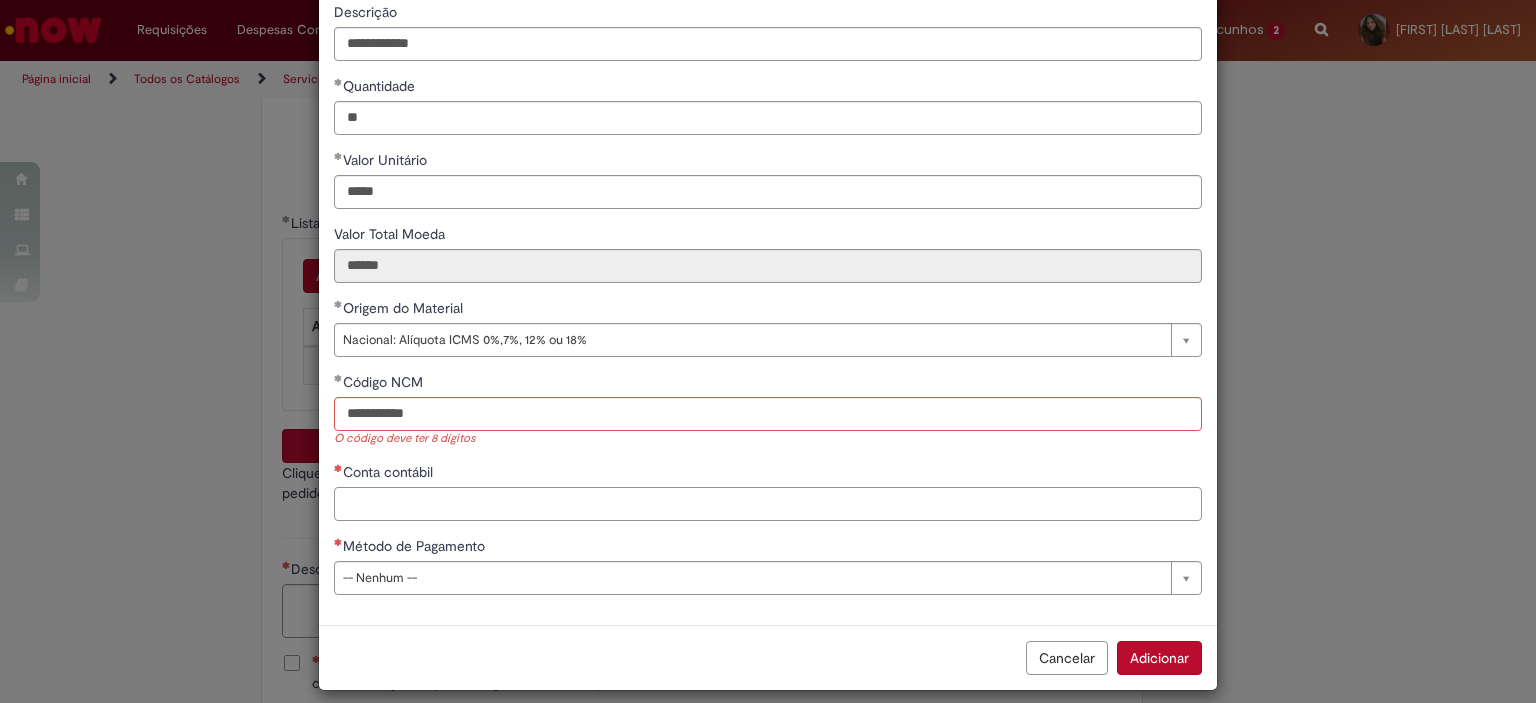 click on "Conta contábil" at bounding box center [768, 491] 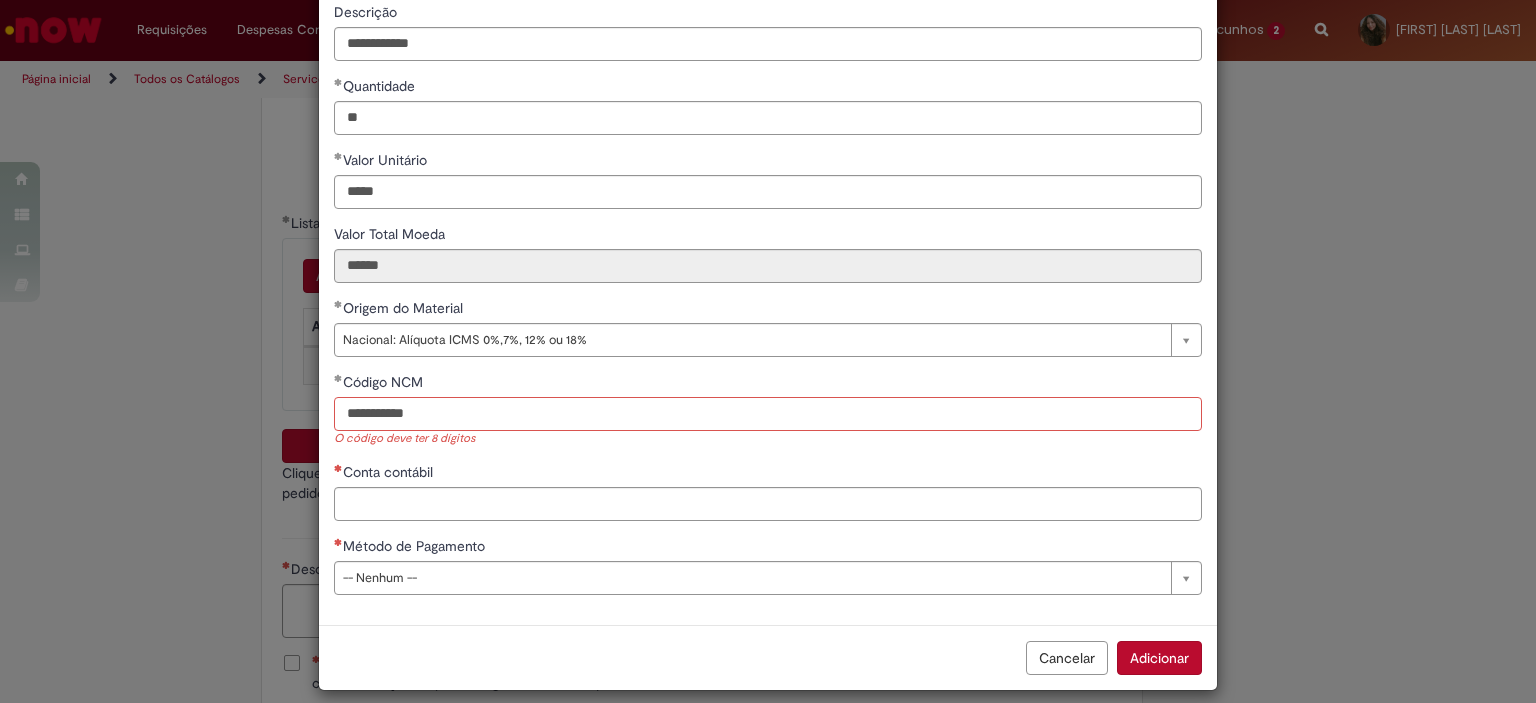 click on "**********" at bounding box center (768, 414) 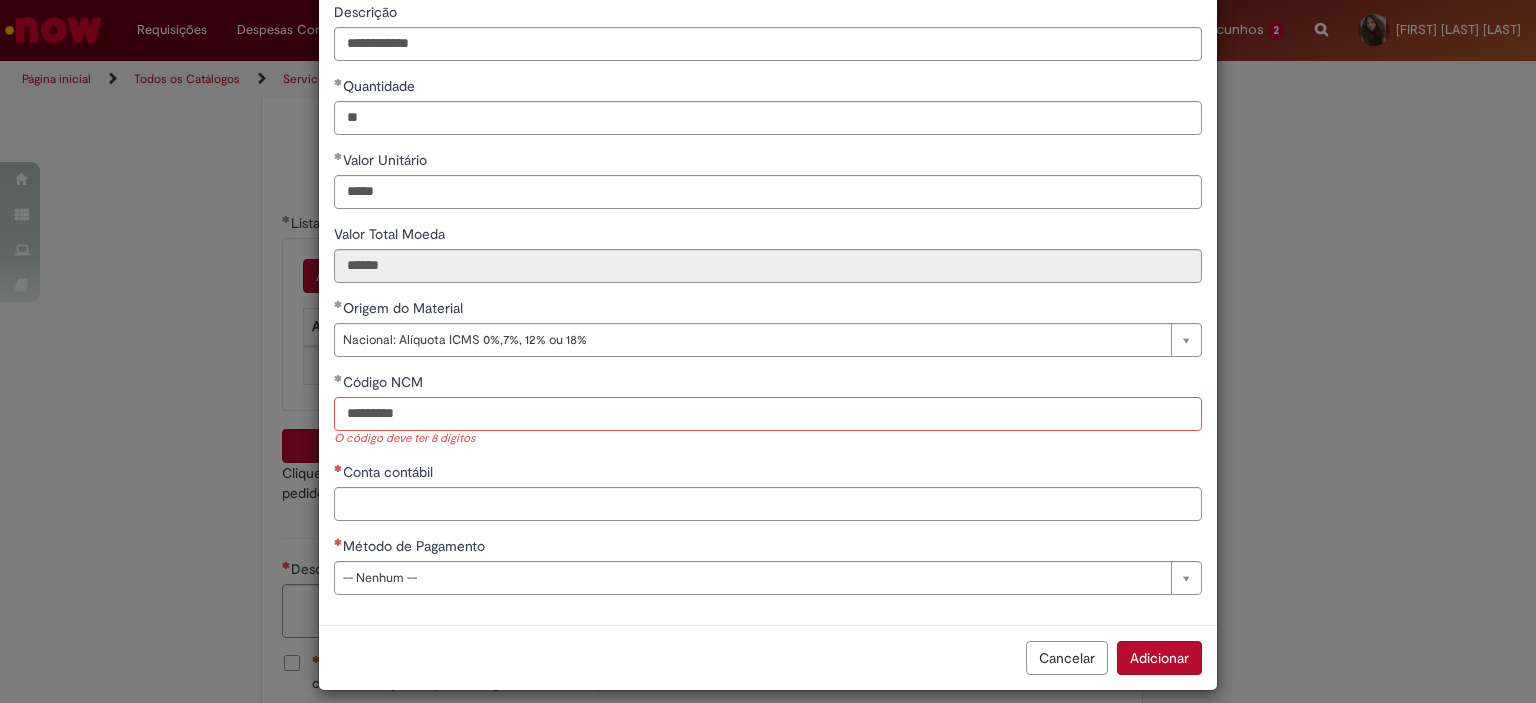 click on "********" at bounding box center [768, 414] 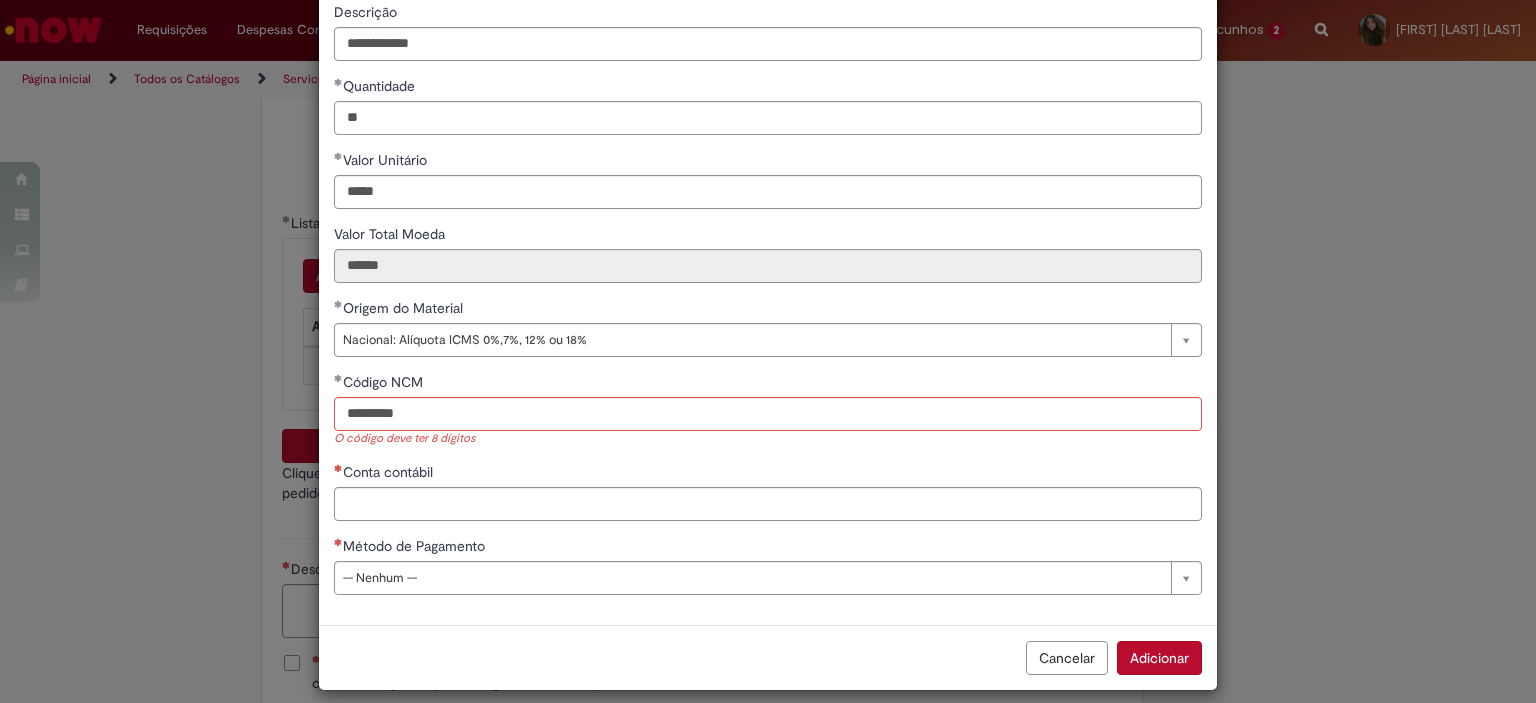 scroll, scrollTop: 176, scrollLeft: 0, axis: vertical 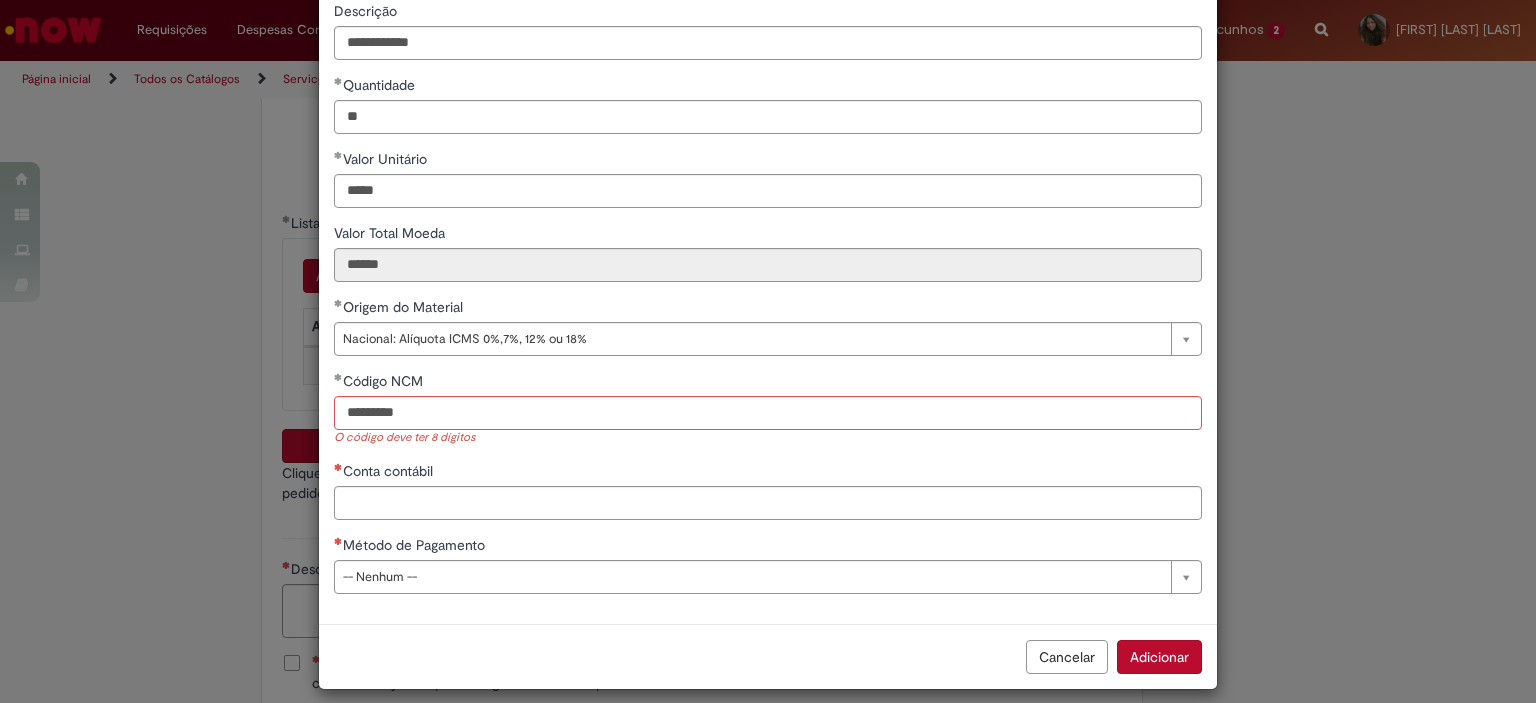 click on "**********" at bounding box center [768, 268] 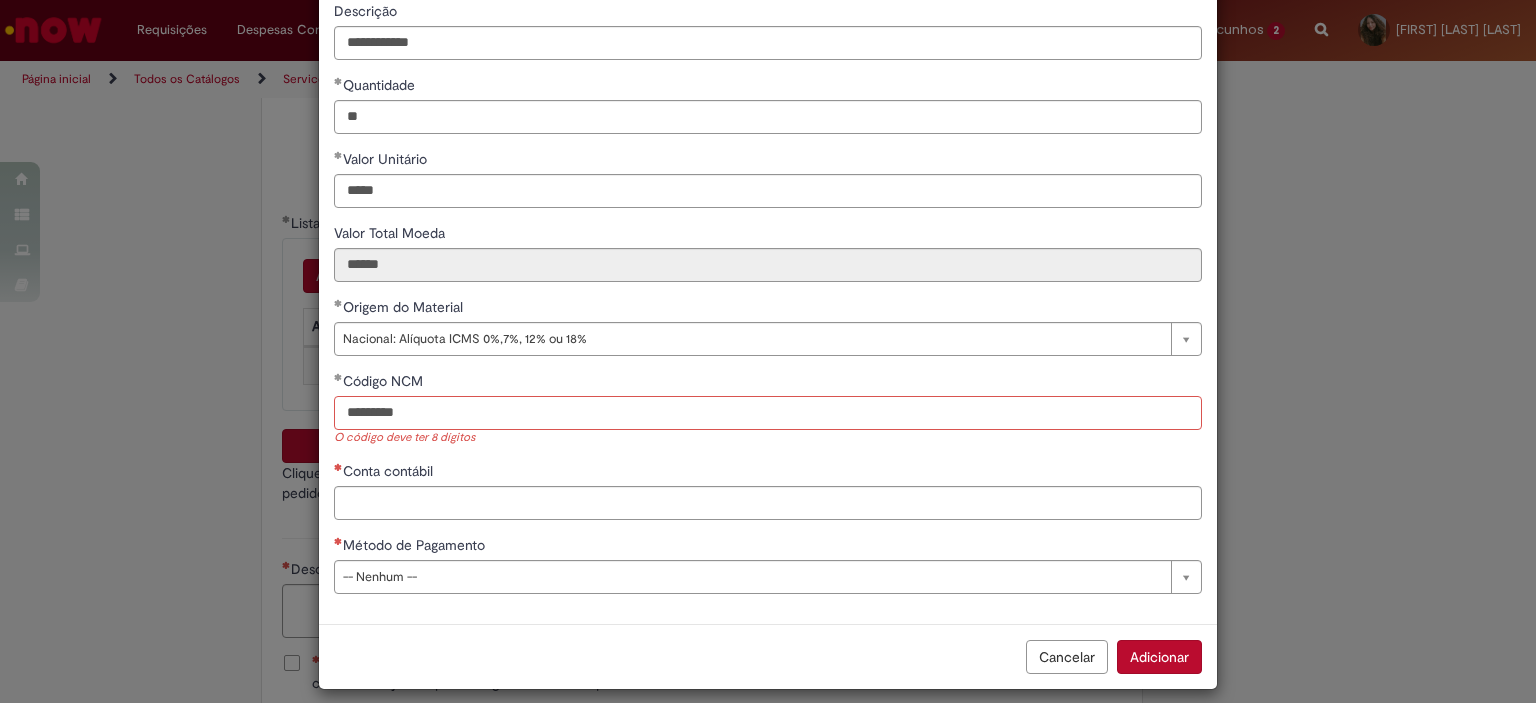 scroll, scrollTop: 175, scrollLeft: 0, axis: vertical 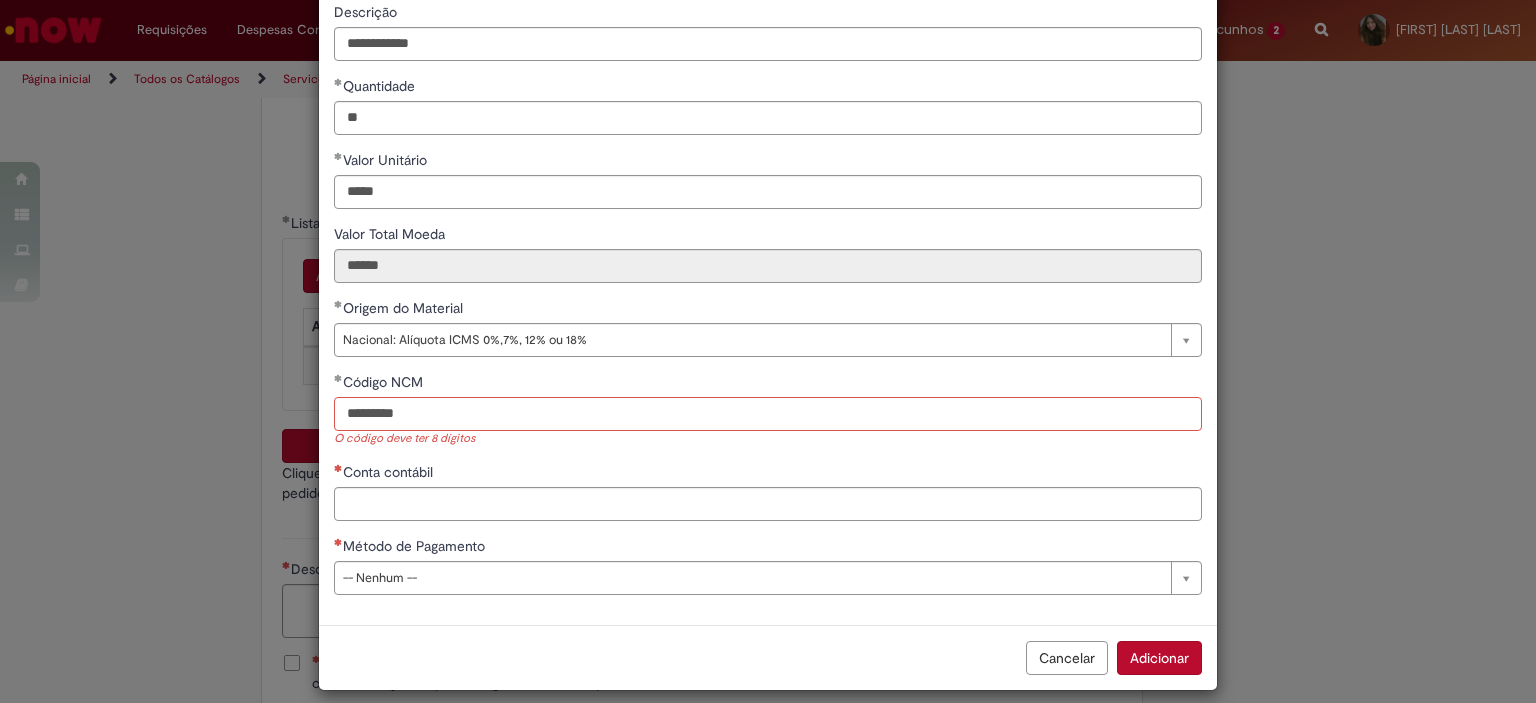 click on "********" at bounding box center (768, 414) 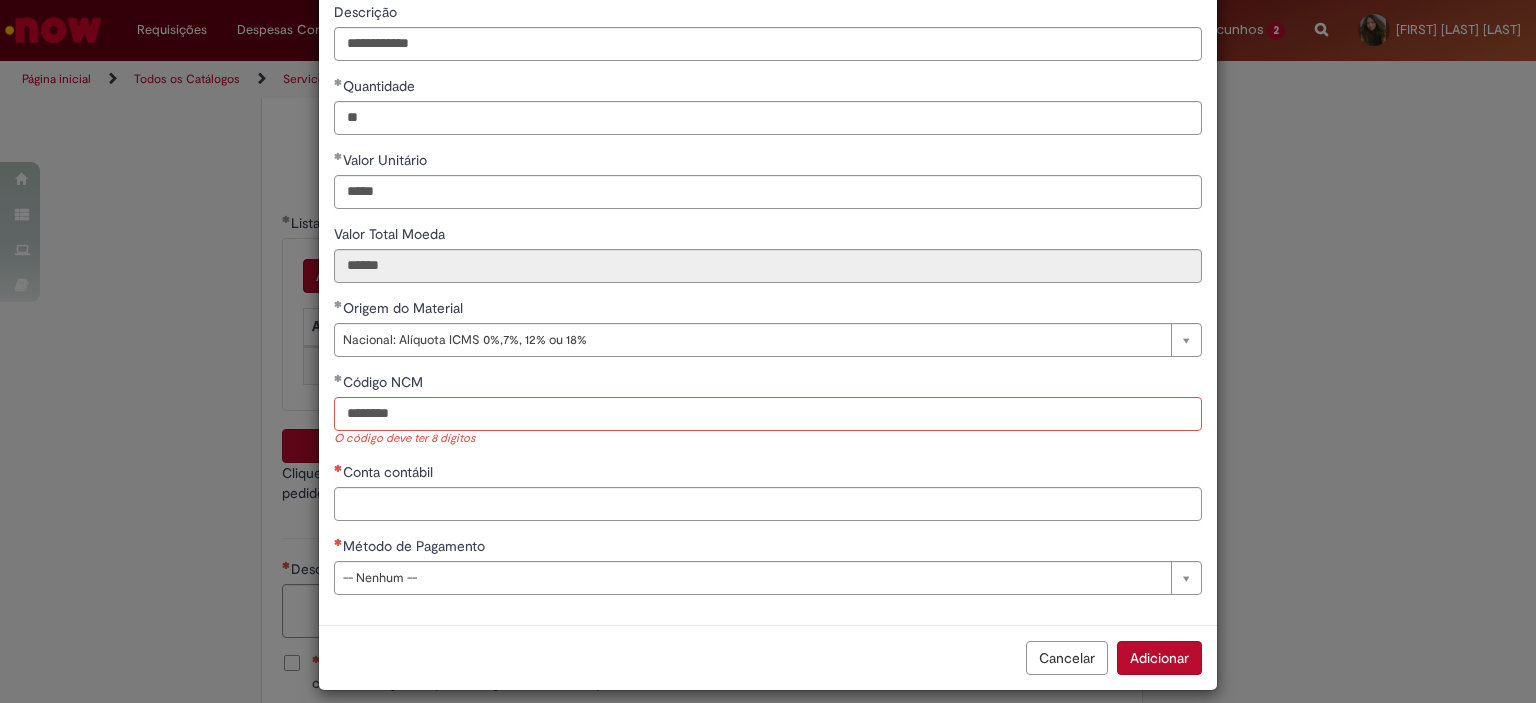 click on "********" at bounding box center (768, 414) 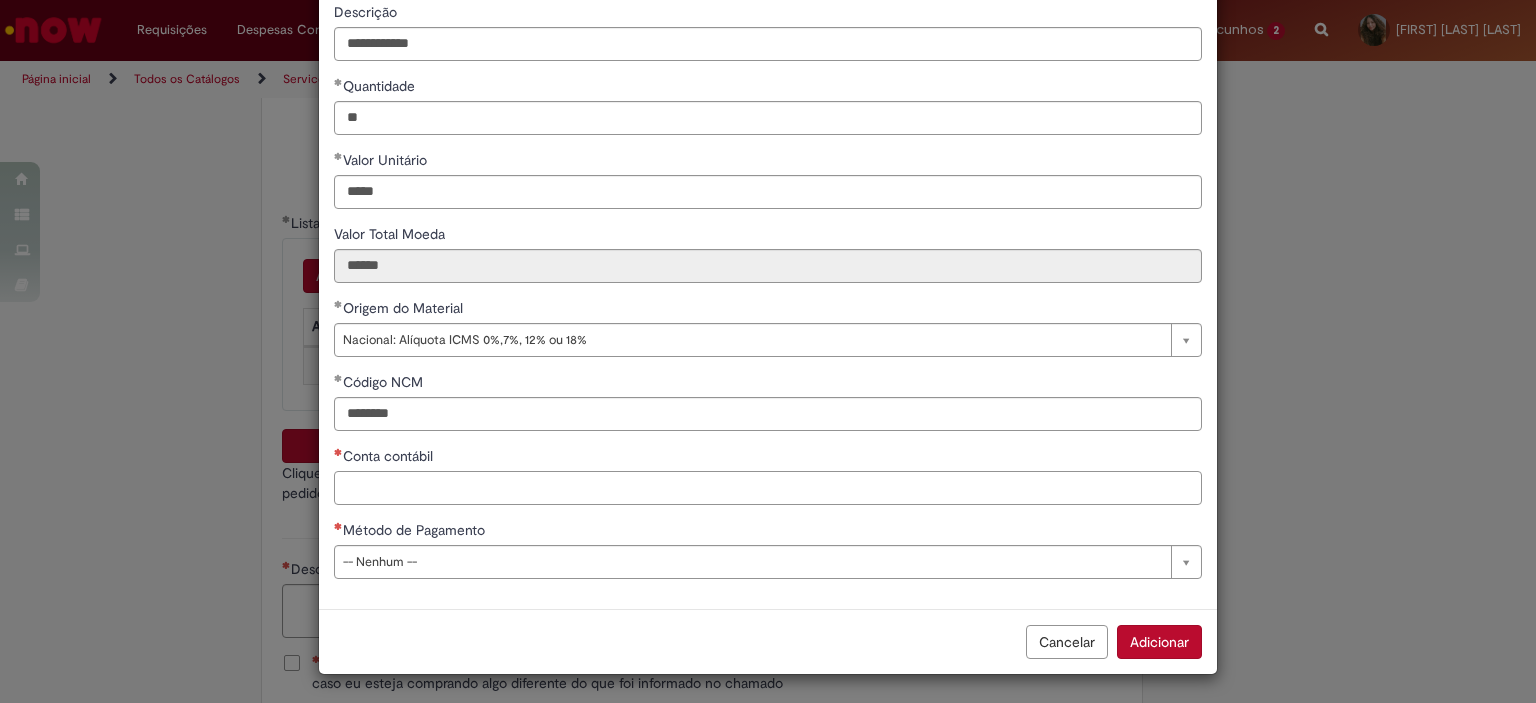 click on "Conta contábil" at bounding box center [768, 488] 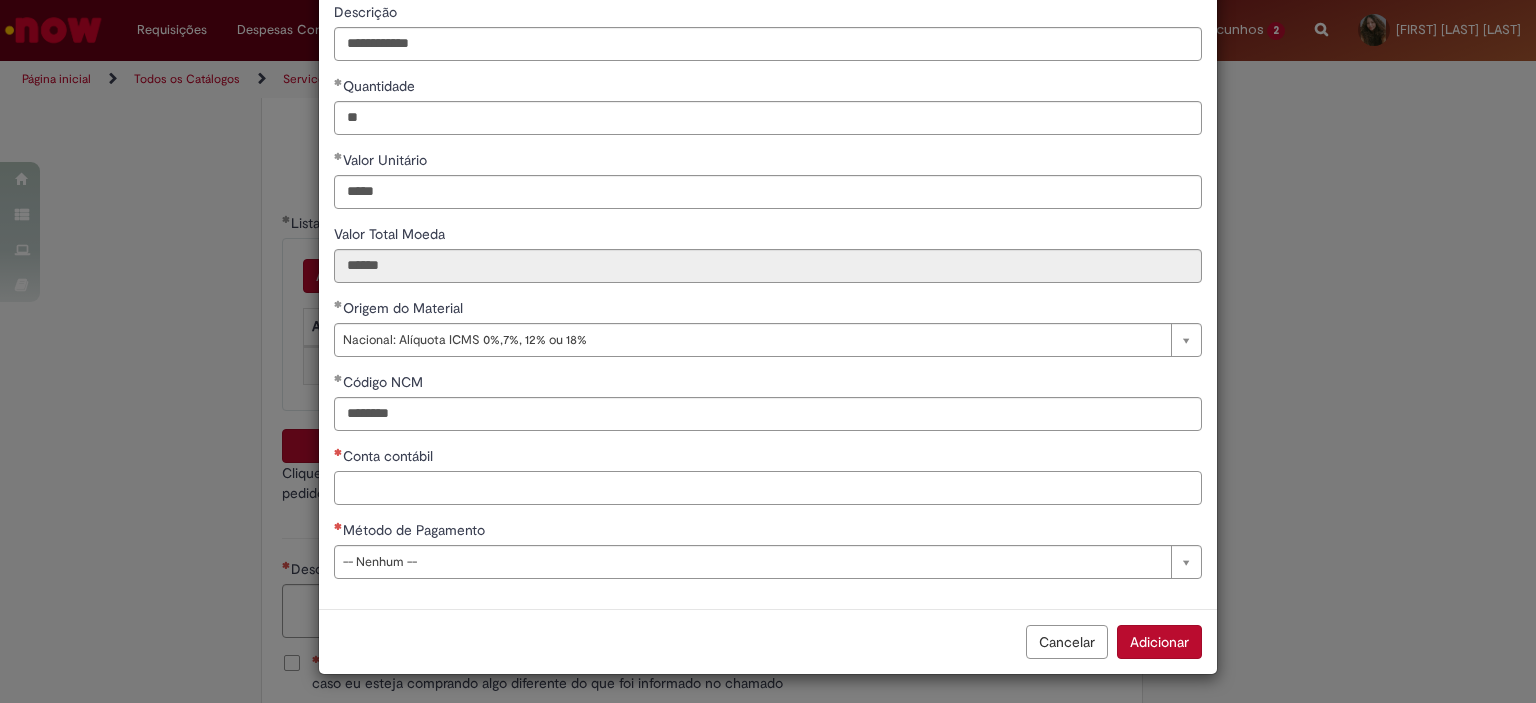 click on "Conta contábil" at bounding box center (768, 488) 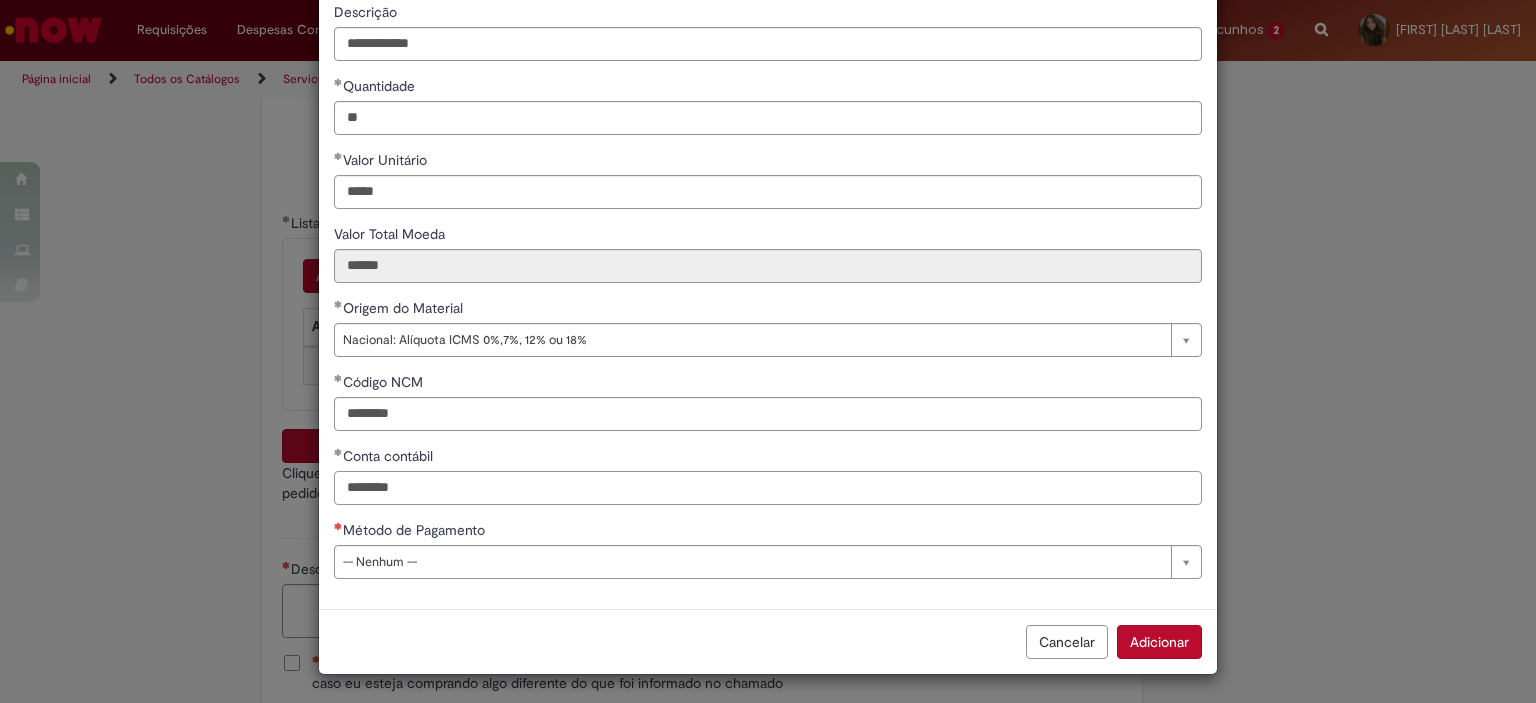 type on "********" 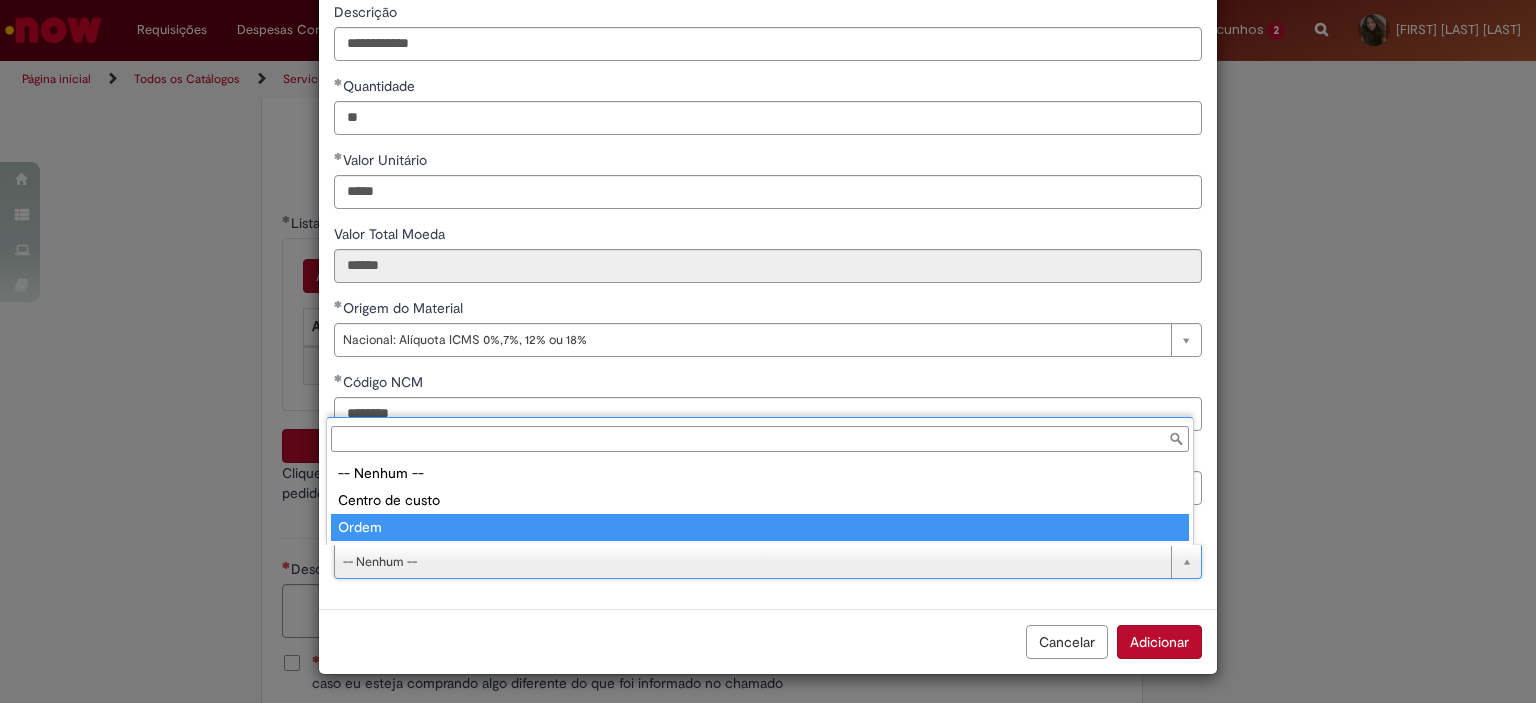 type on "*****" 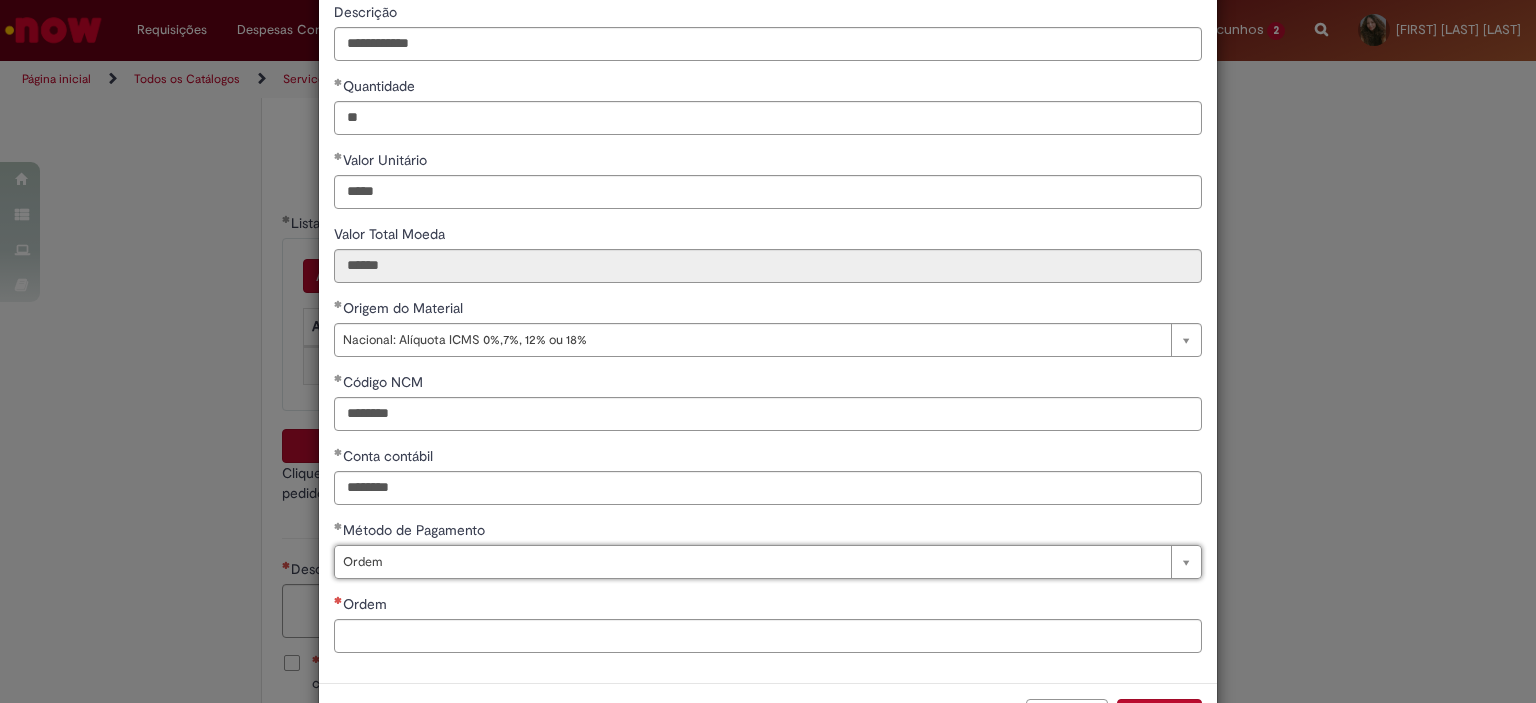 scroll, scrollTop: 249, scrollLeft: 0, axis: vertical 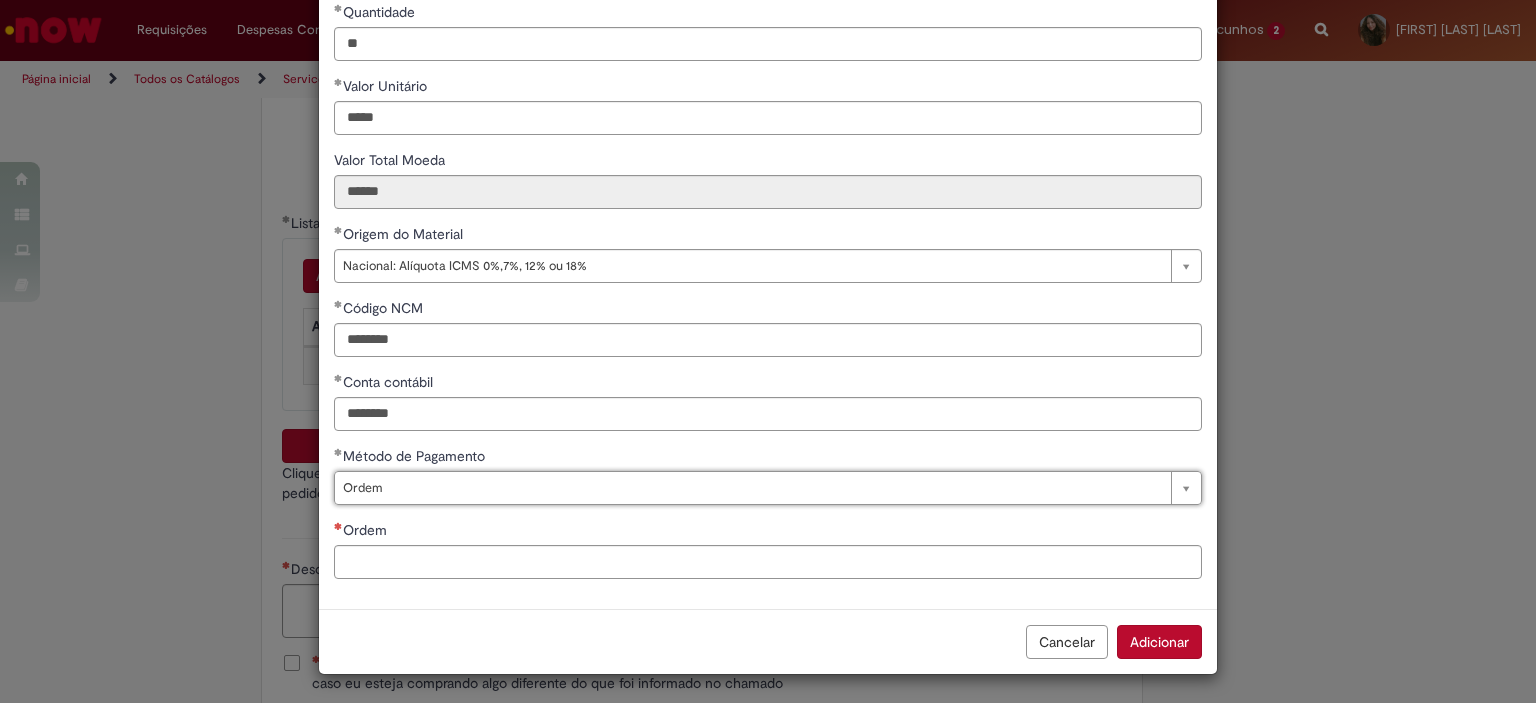 click on "Cancelar   Adicionar" at bounding box center (768, 641) 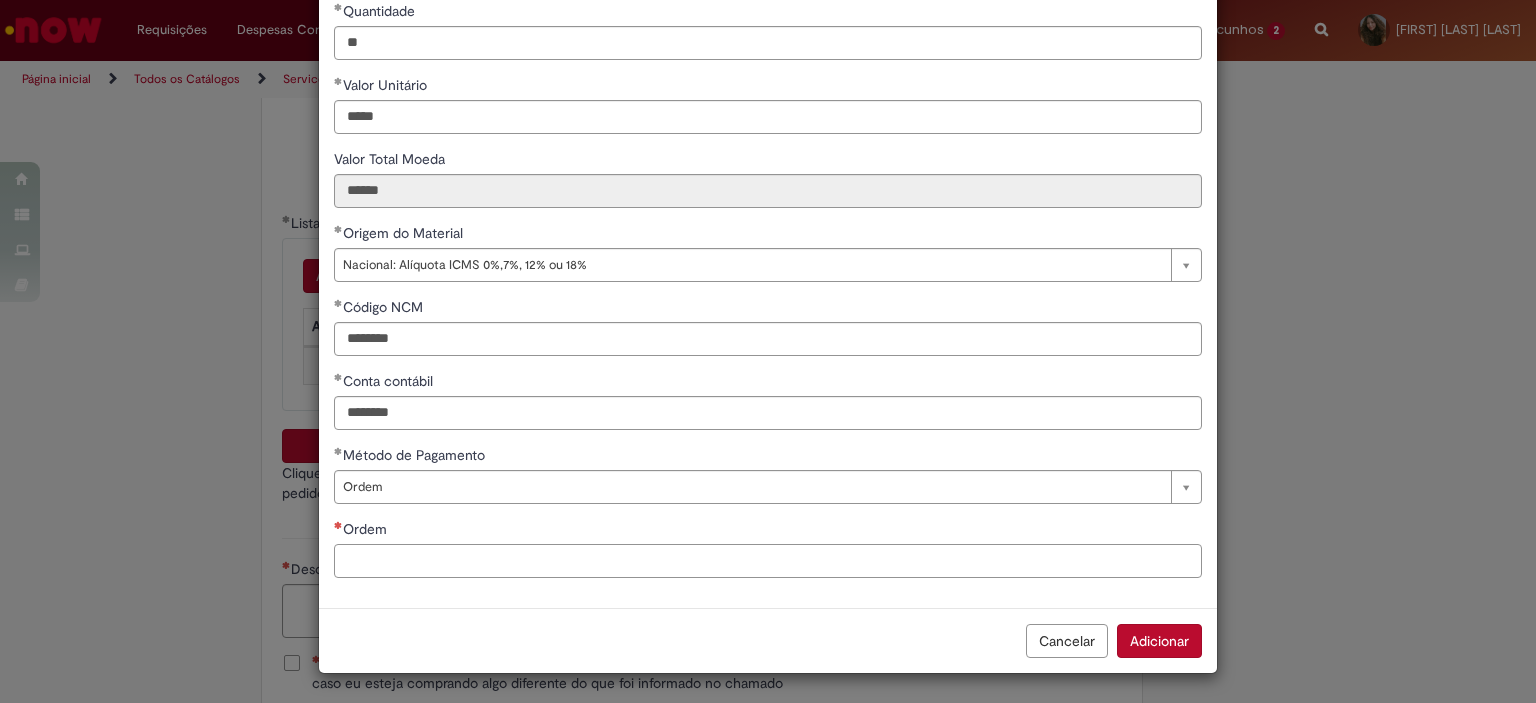 scroll, scrollTop: 249, scrollLeft: 0, axis: vertical 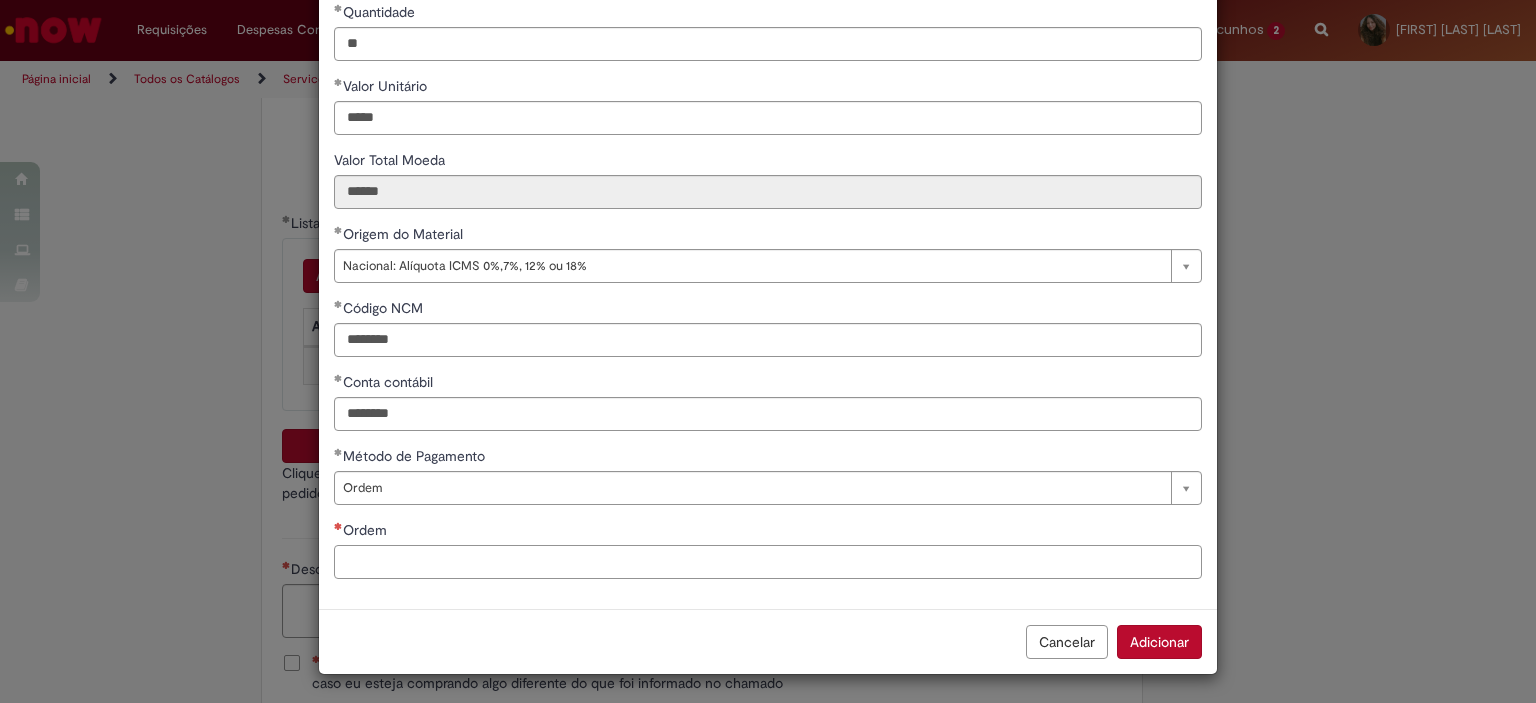 click on "Ordem" at bounding box center [768, 562] 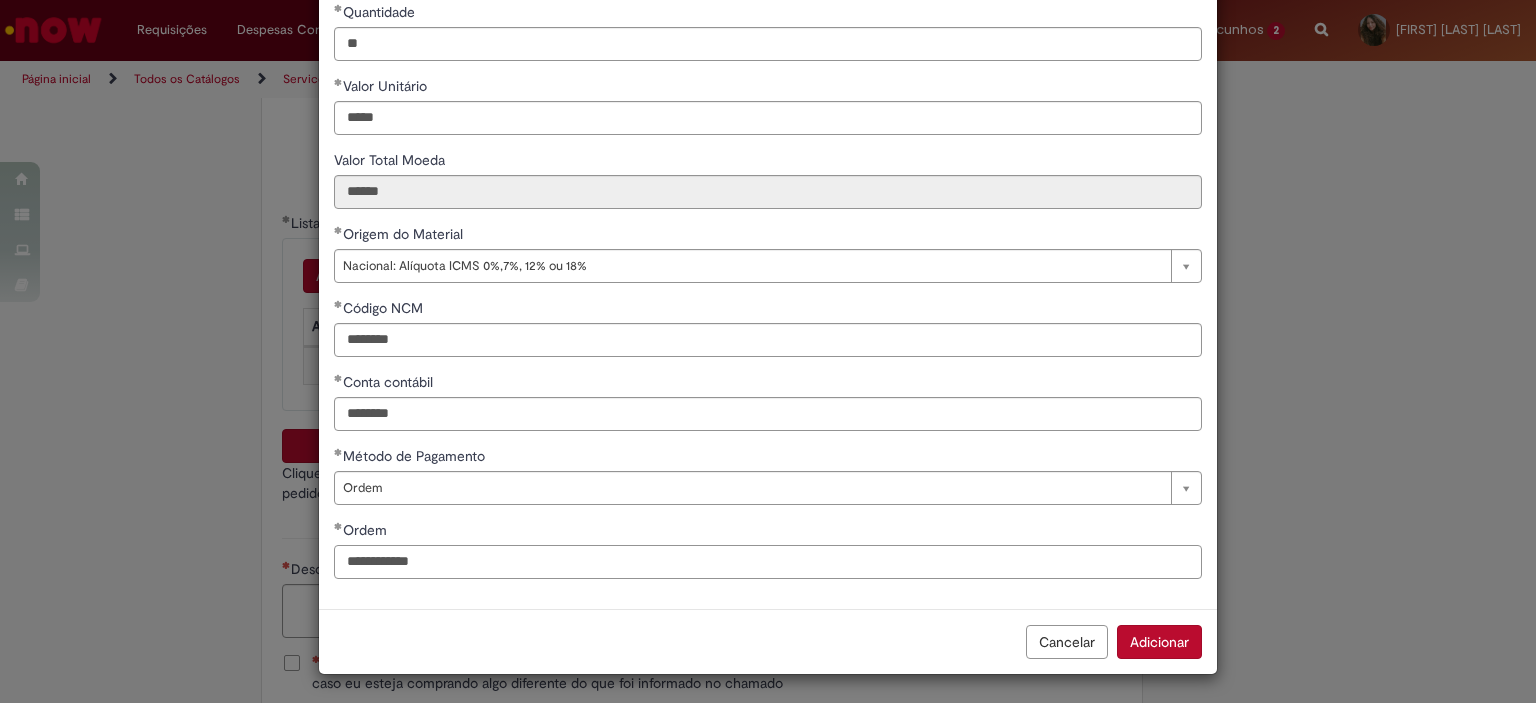 type on "**********" 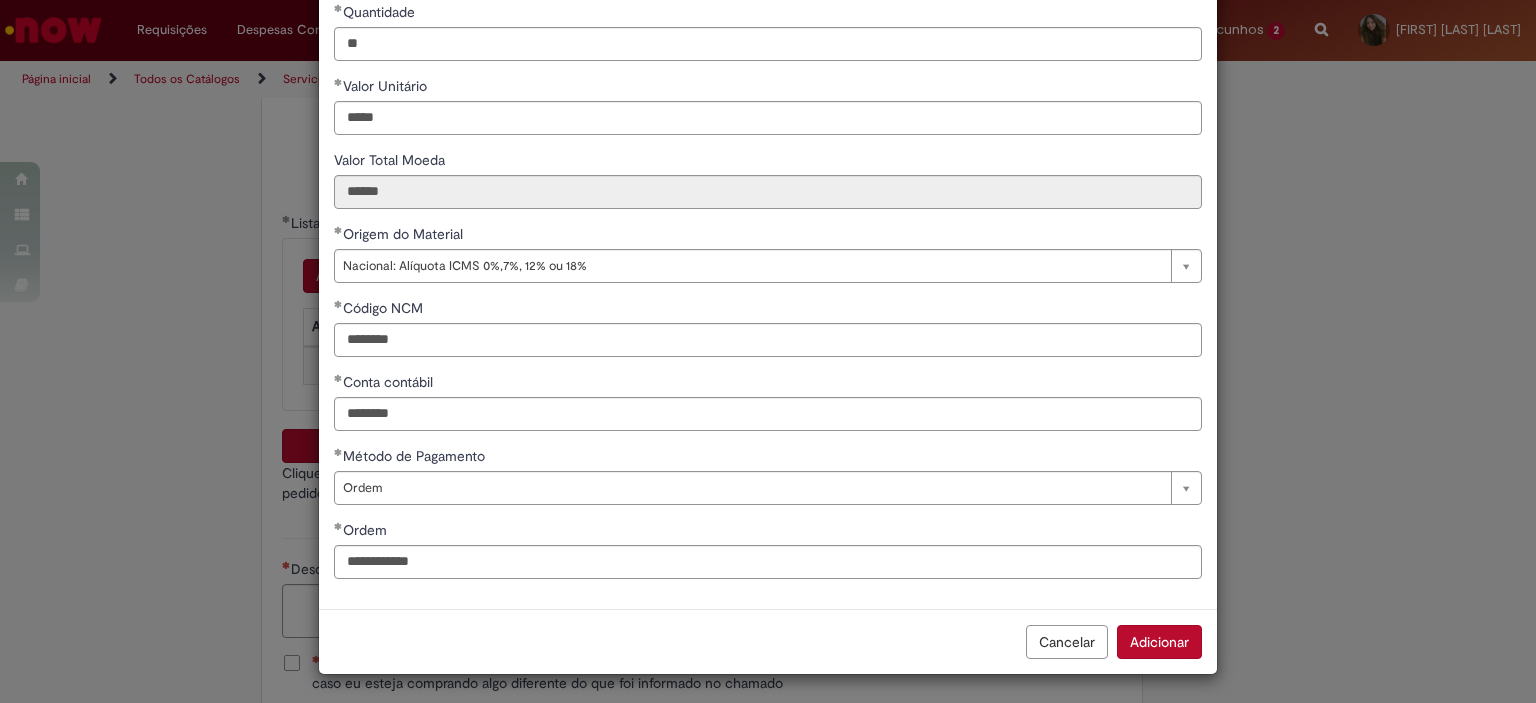 scroll, scrollTop: 250, scrollLeft: 0, axis: vertical 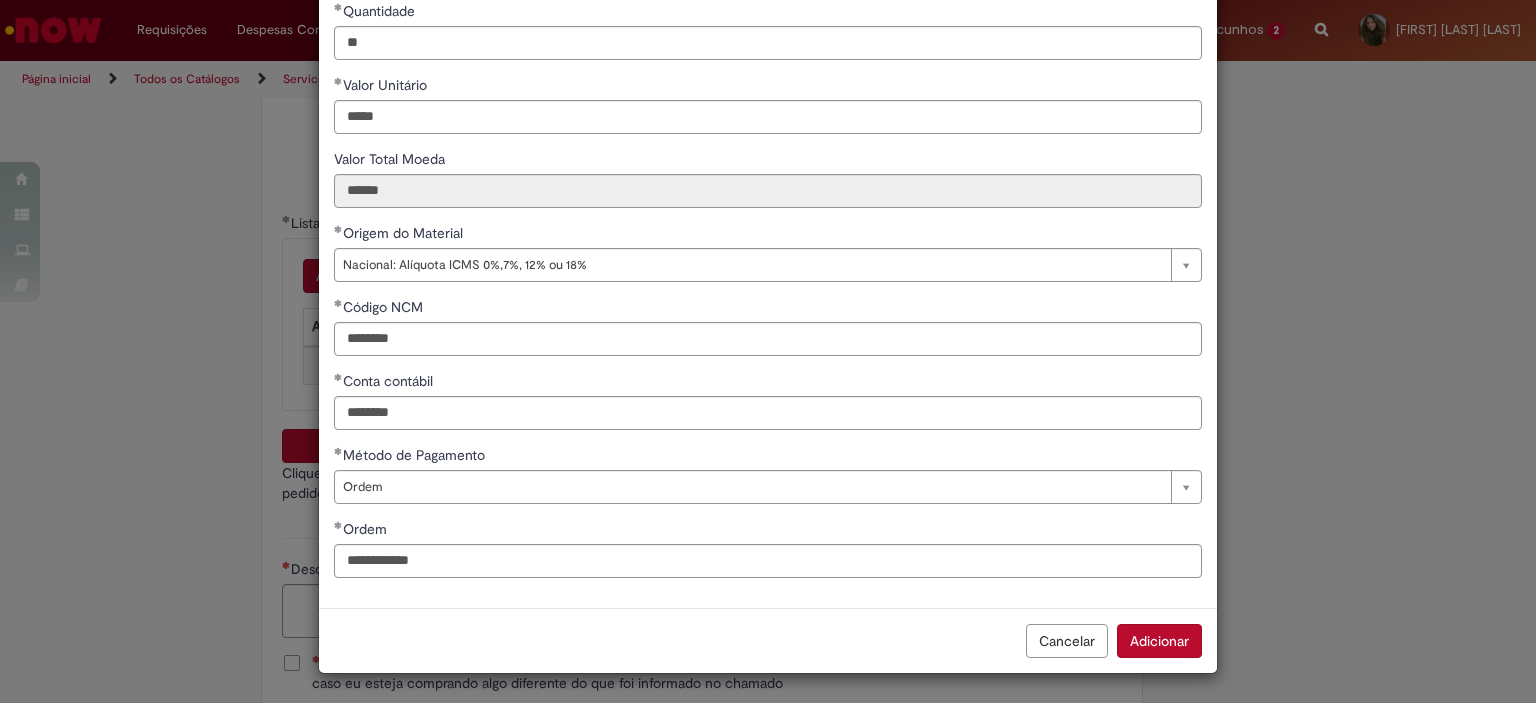 click on "Ordem" at bounding box center (768, 531) 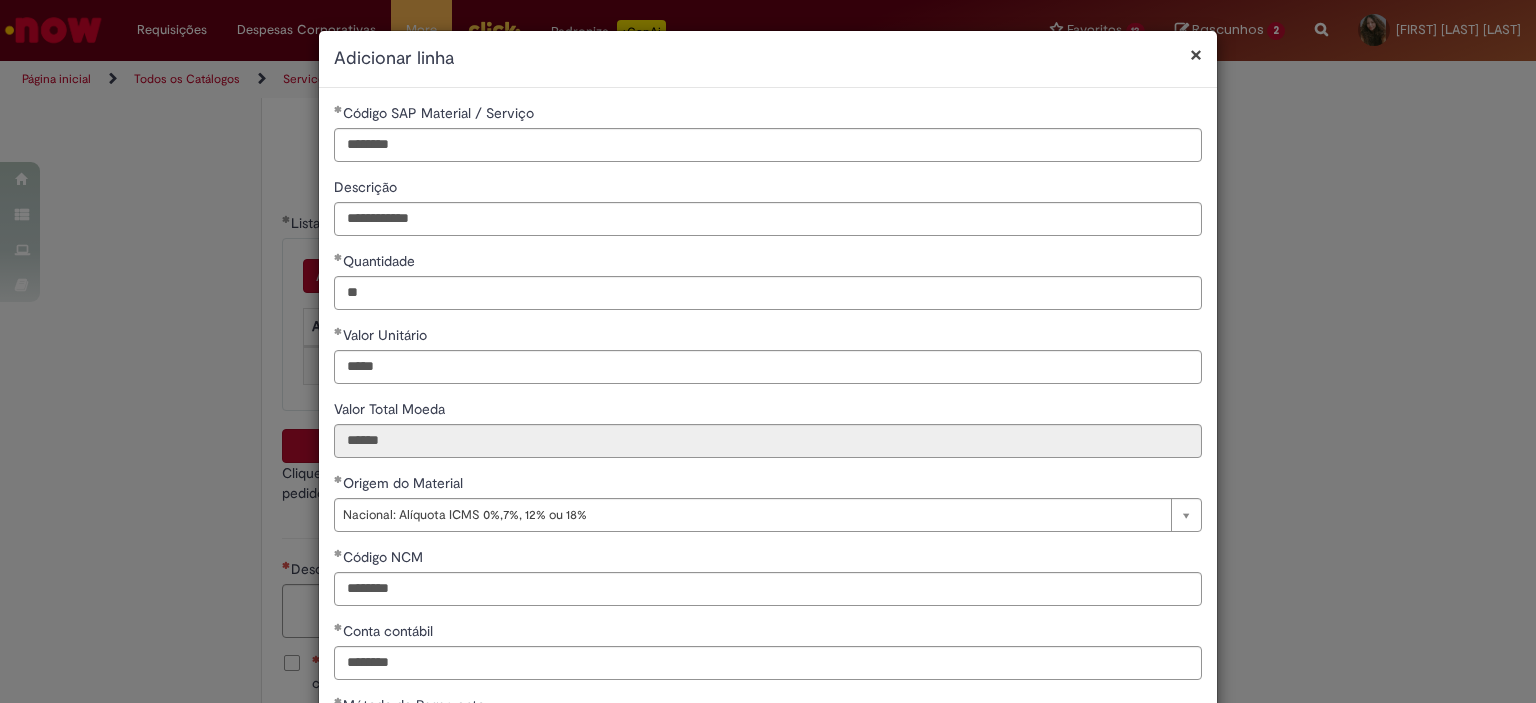 scroll, scrollTop: 251, scrollLeft: 0, axis: vertical 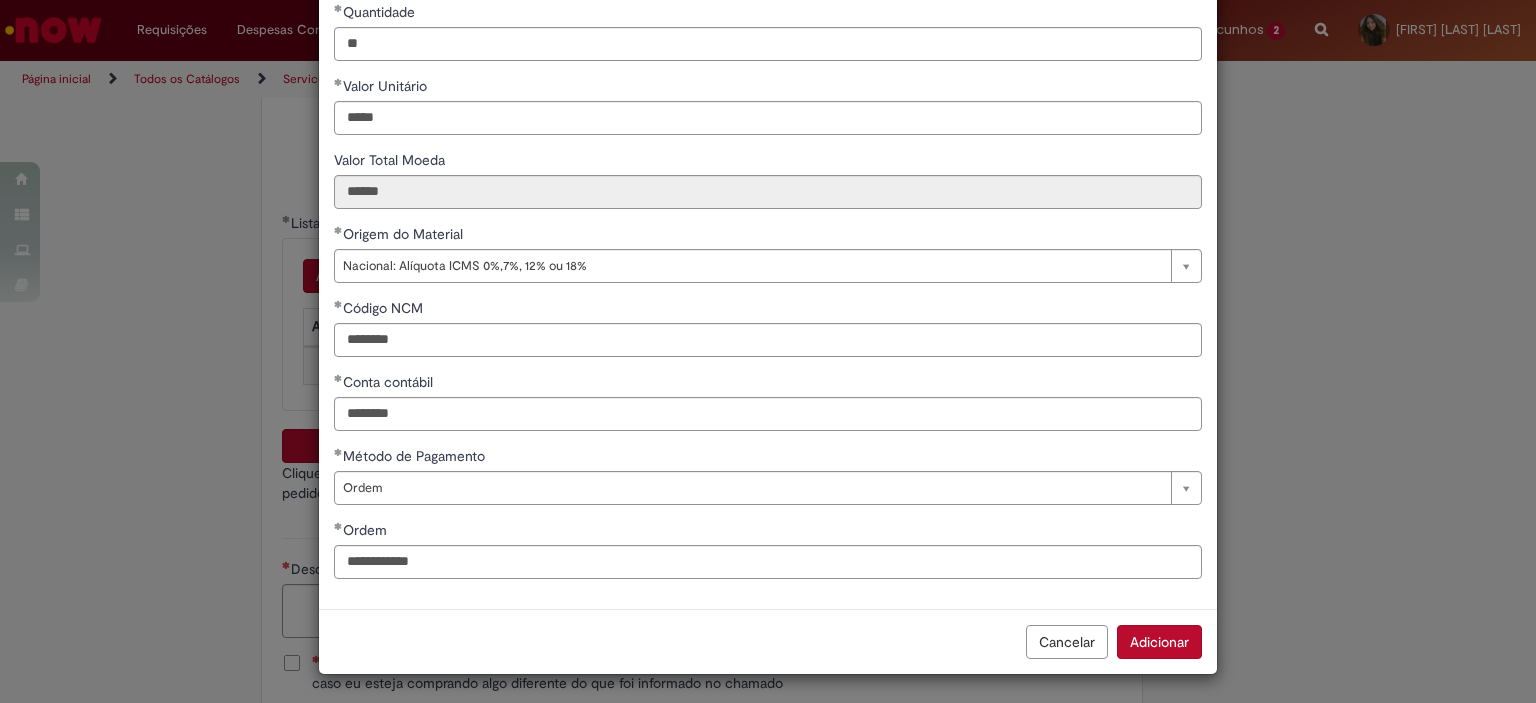 click on "Adicionar" at bounding box center (1159, 642) 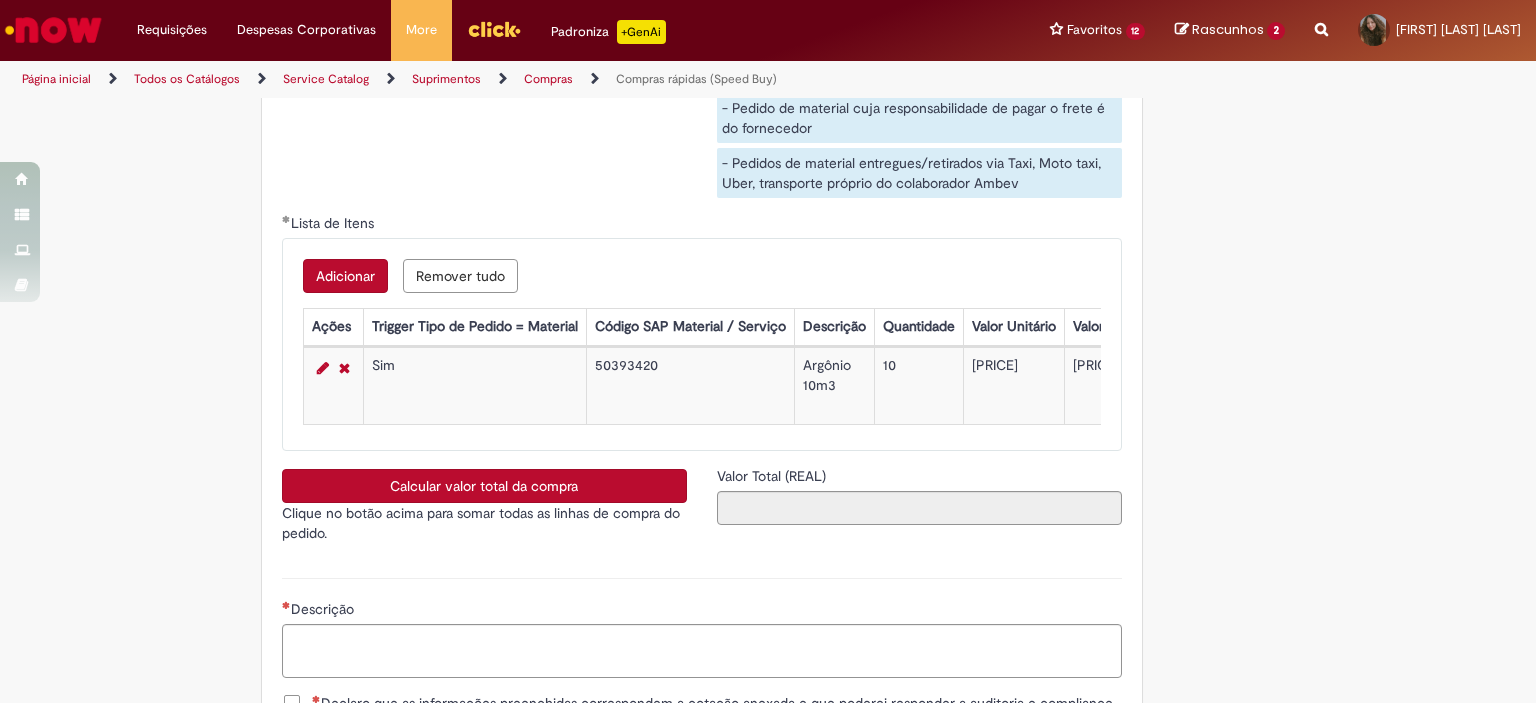 click on "Calcular valor total da compra" at bounding box center [484, 486] 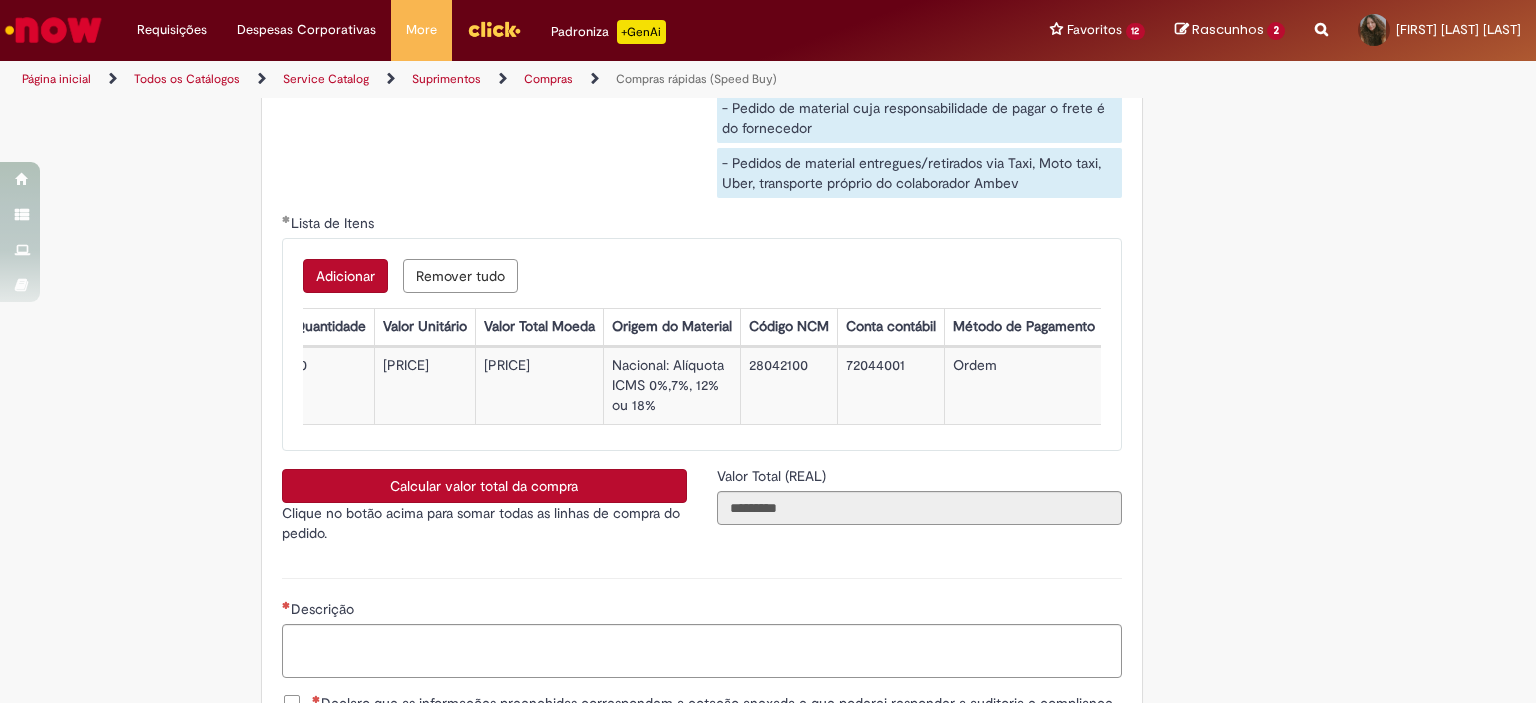 scroll, scrollTop: 0, scrollLeft: 724, axis: horizontal 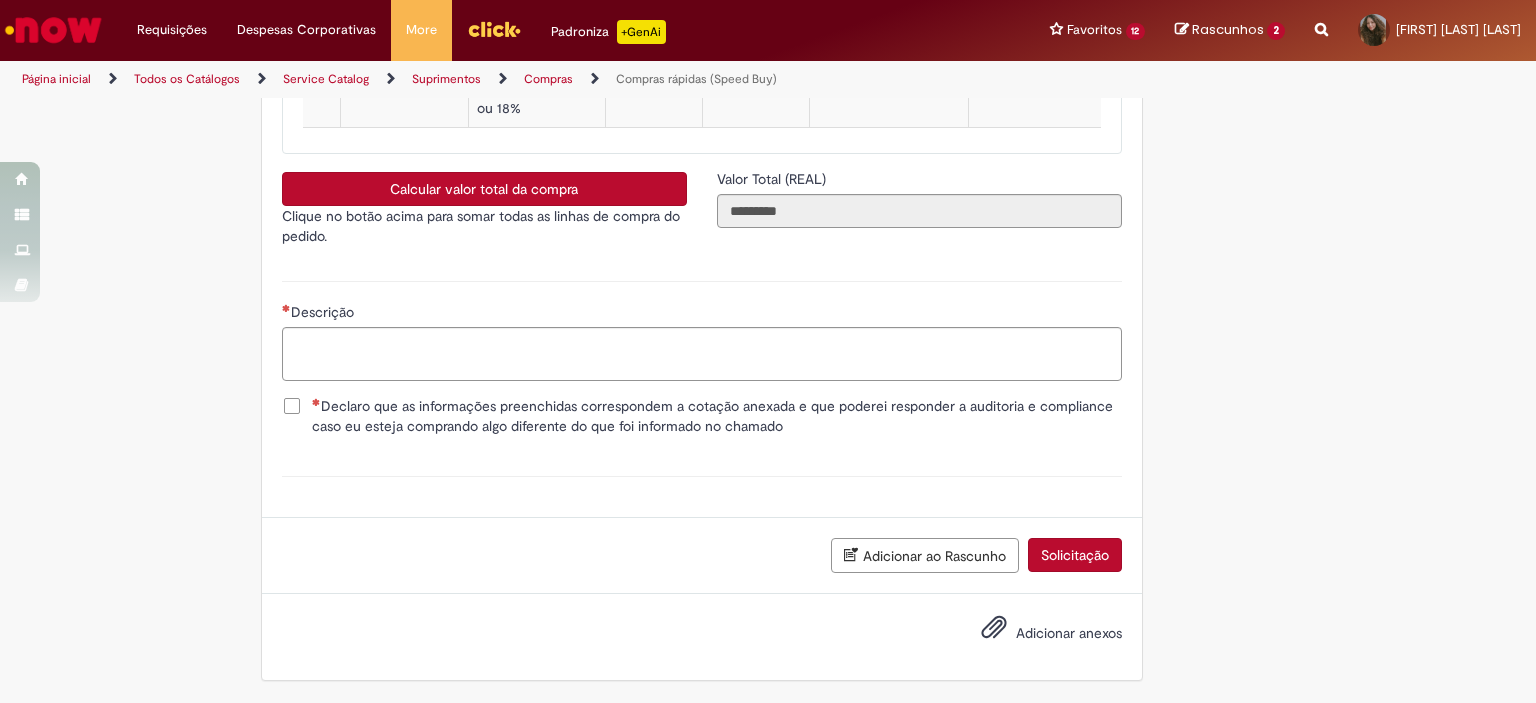 click on "Declaro que as informações preenchidas correspondem a cotação anexada e que poderei responder a auditoria e compliance caso eu esteja comprando algo diferente do que foi informado no chamado" at bounding box center (717, 416) 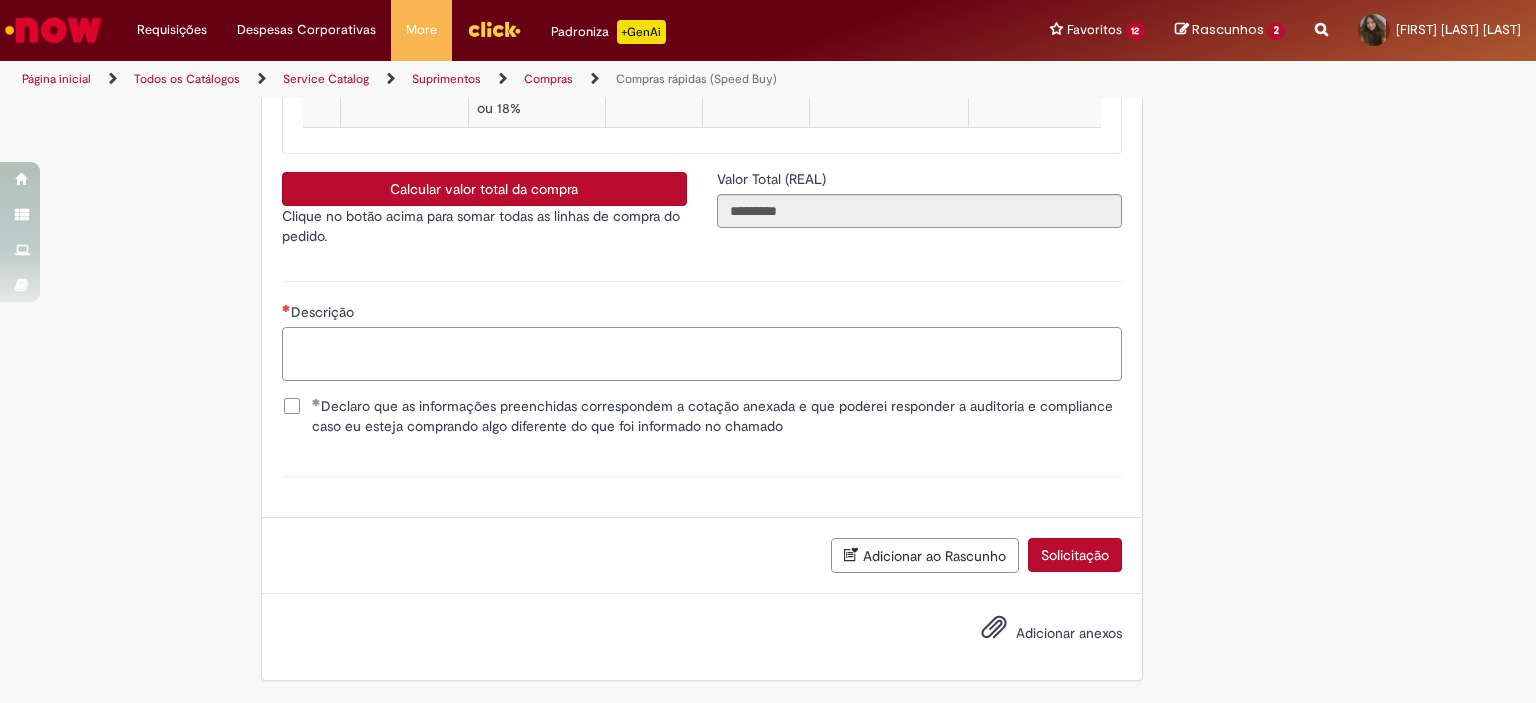 click on "Descrição" at bounding box center [702, 354] 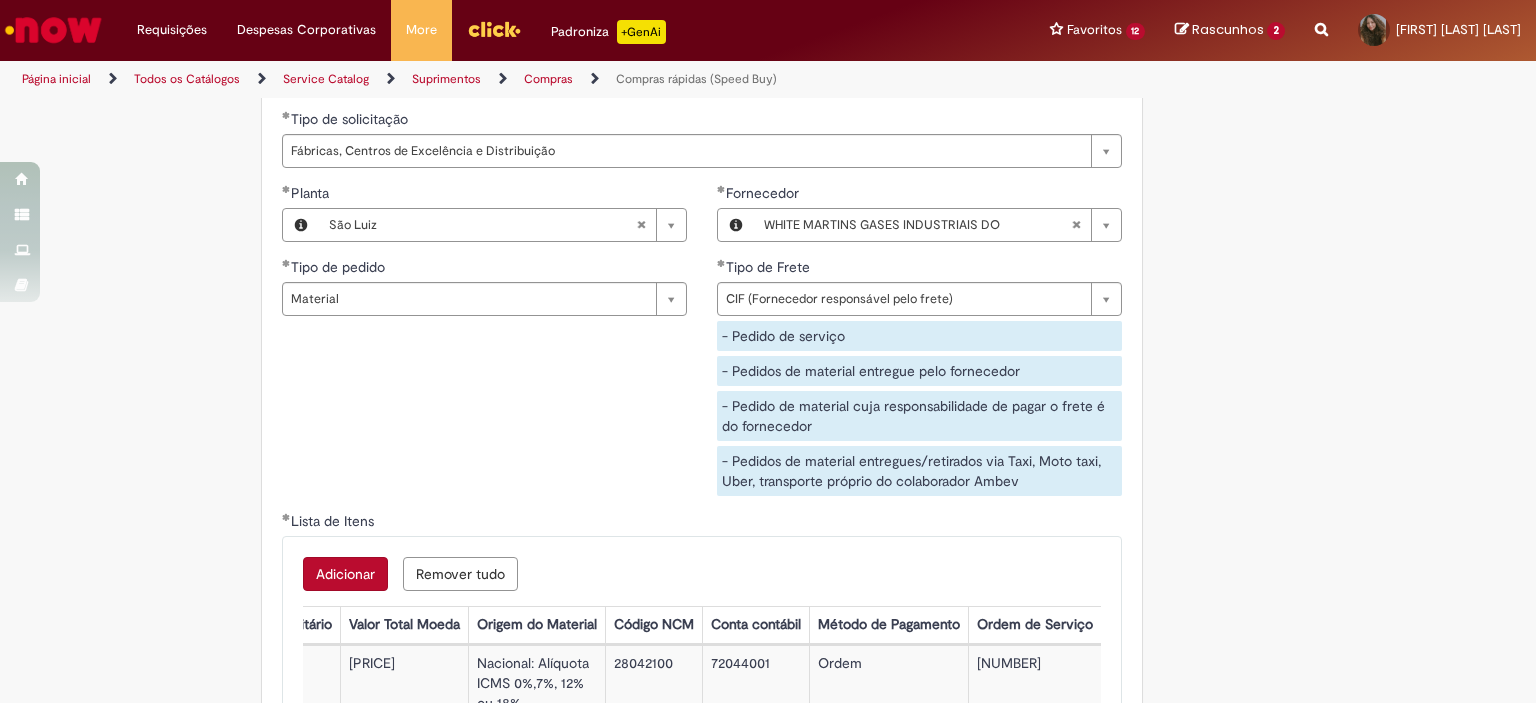scroll, scrollTop: 2994, scrollLeft: 0, axis: vertical 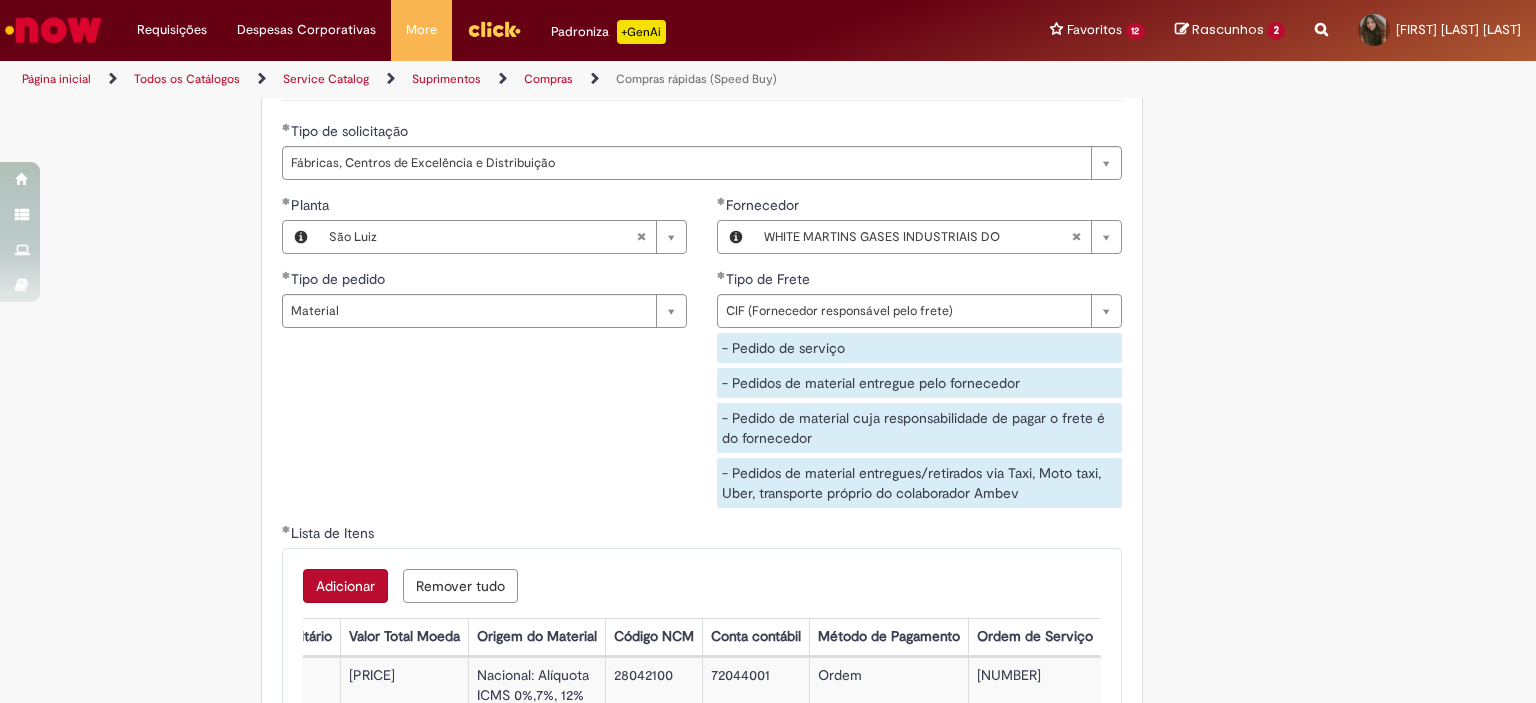 type on "**********" 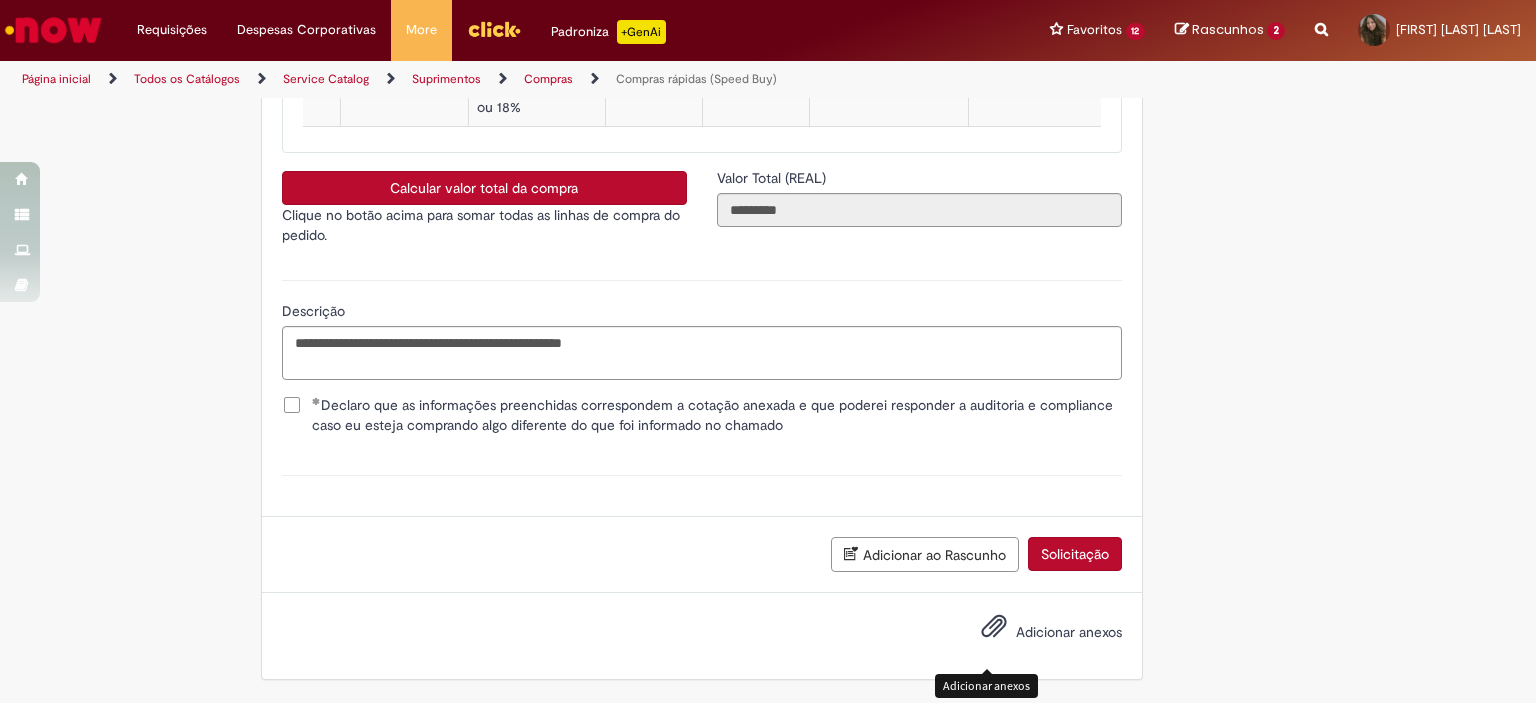 click on "Adicionar anexos" at bounding box center [994, 631] 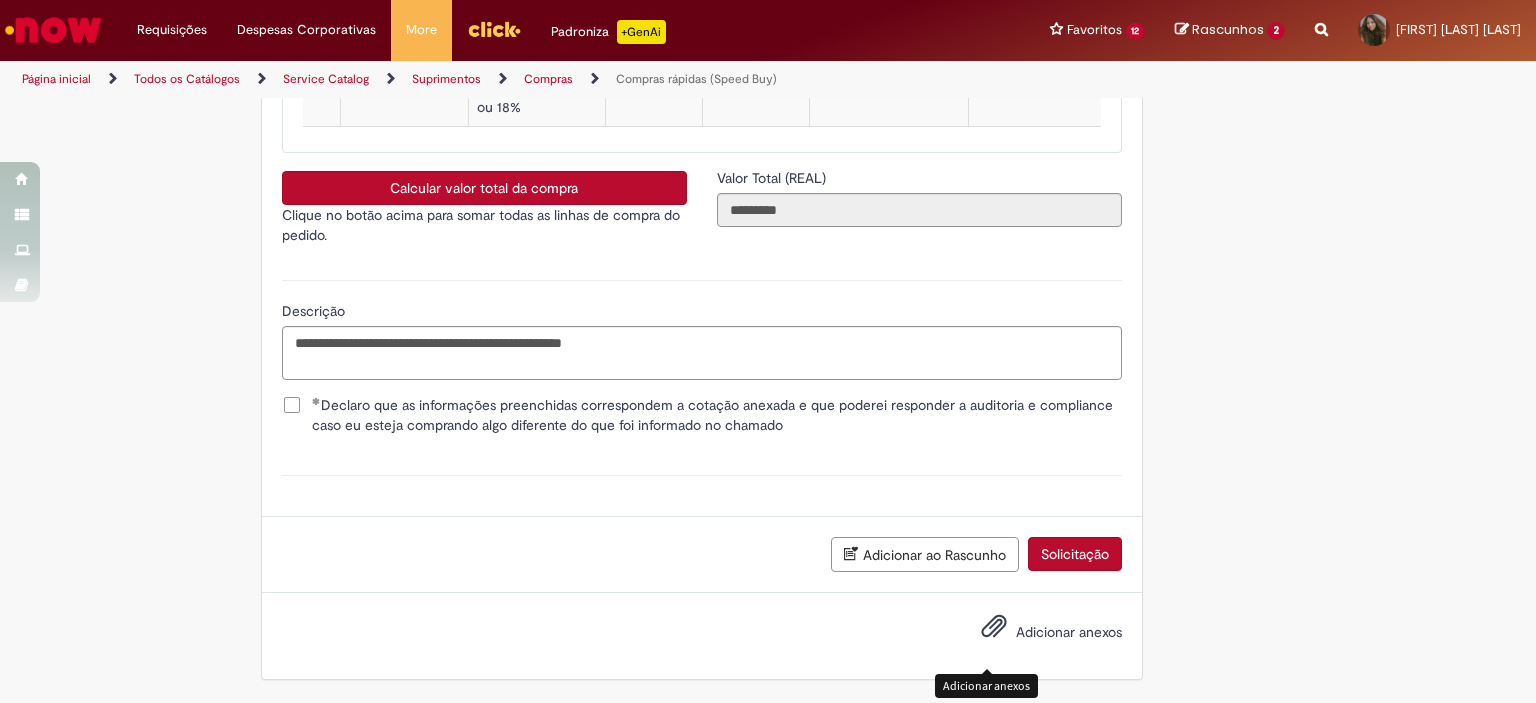 click at bounding box center (994, 627) 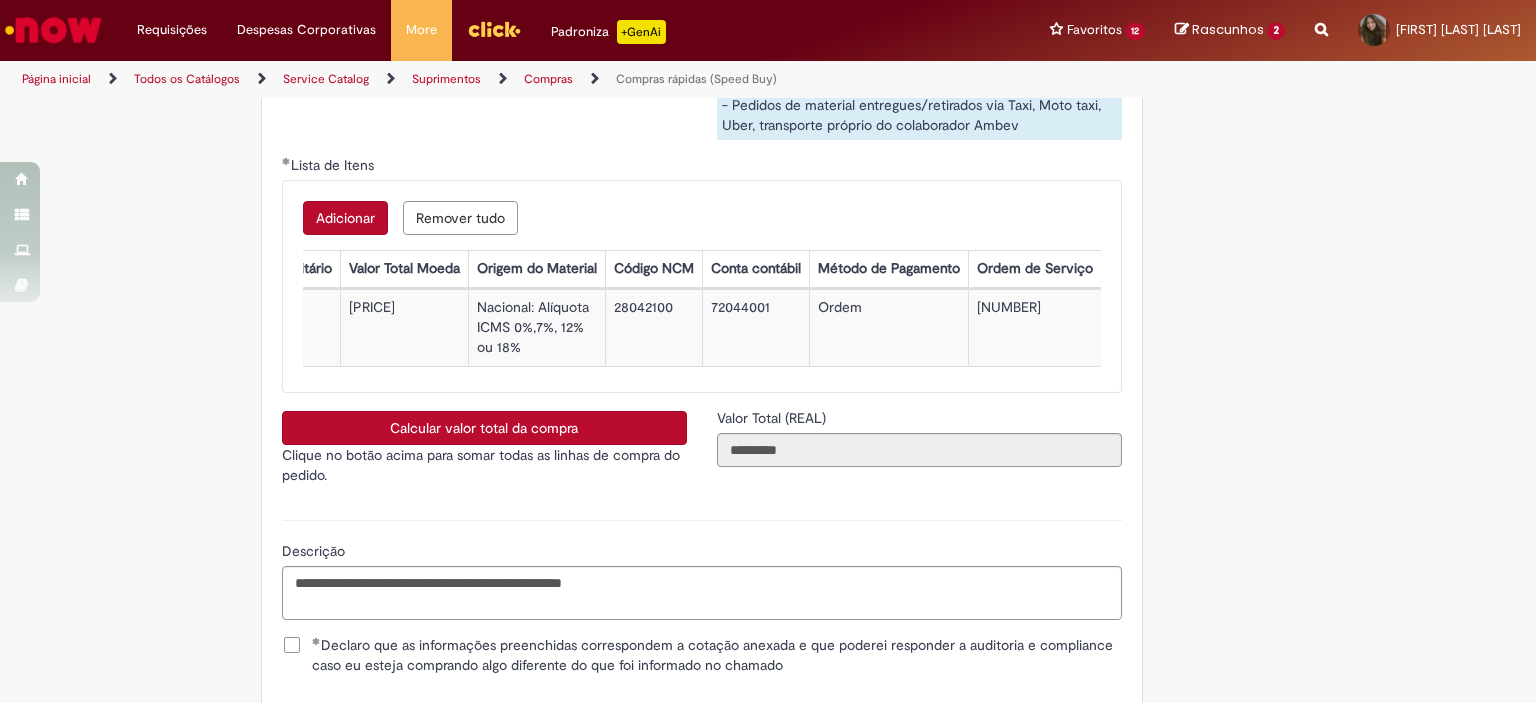 scroll, scrollTop: 3356, scrollLeft: 0, axis: vertical 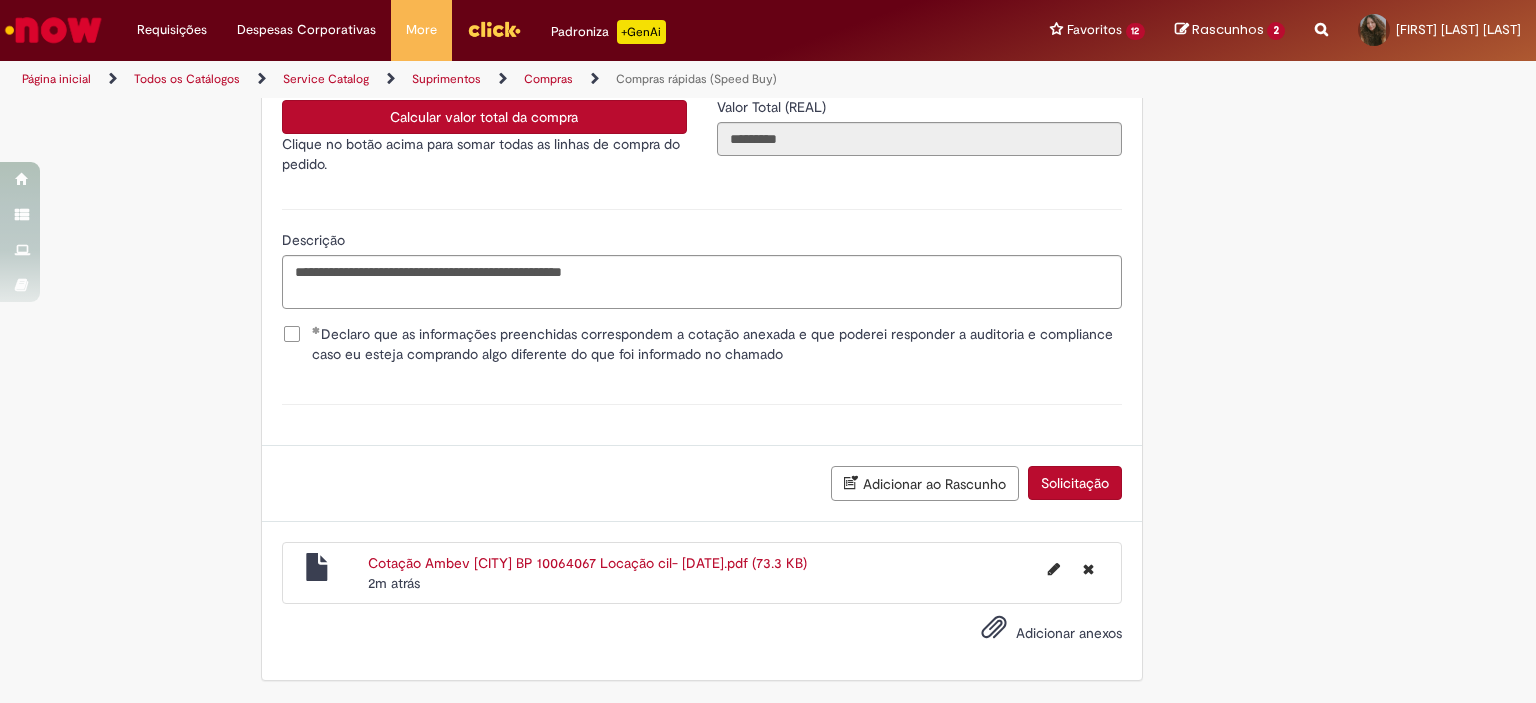 click on "Adicionar ao Rascunho" at bounding box center [925, 483] 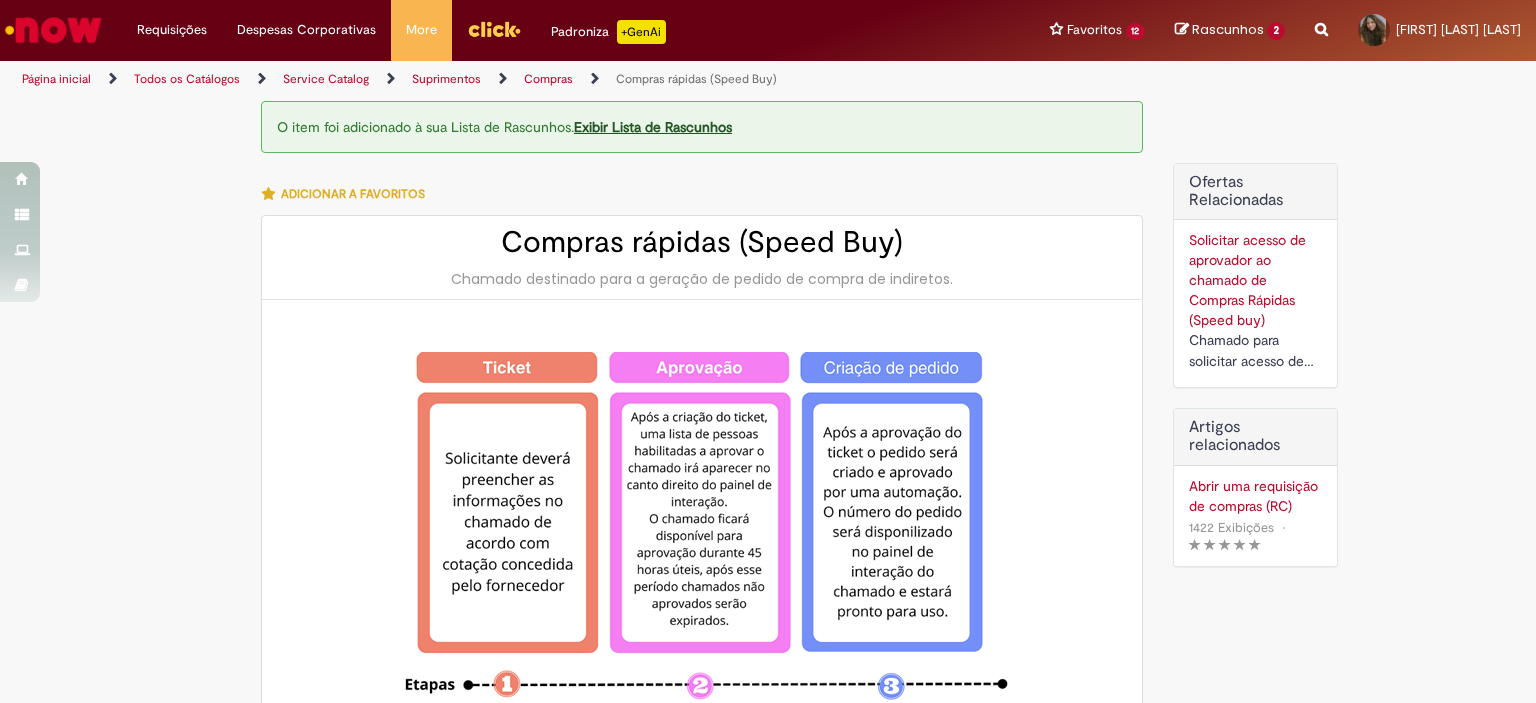 scroll, scrollTop: 0, scrollLeft: 0, axis: both 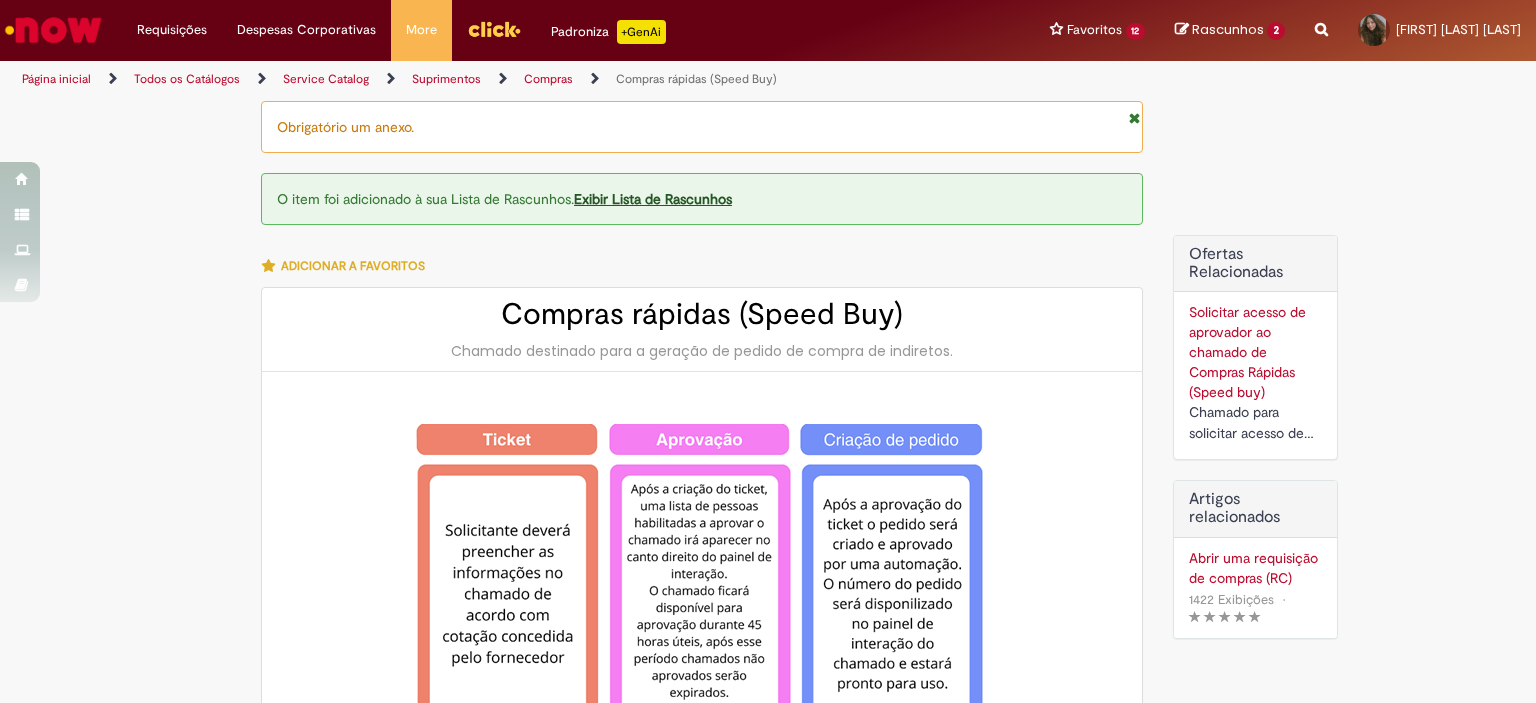 click on "Rascunhos" at bounding box center (1228, 29) 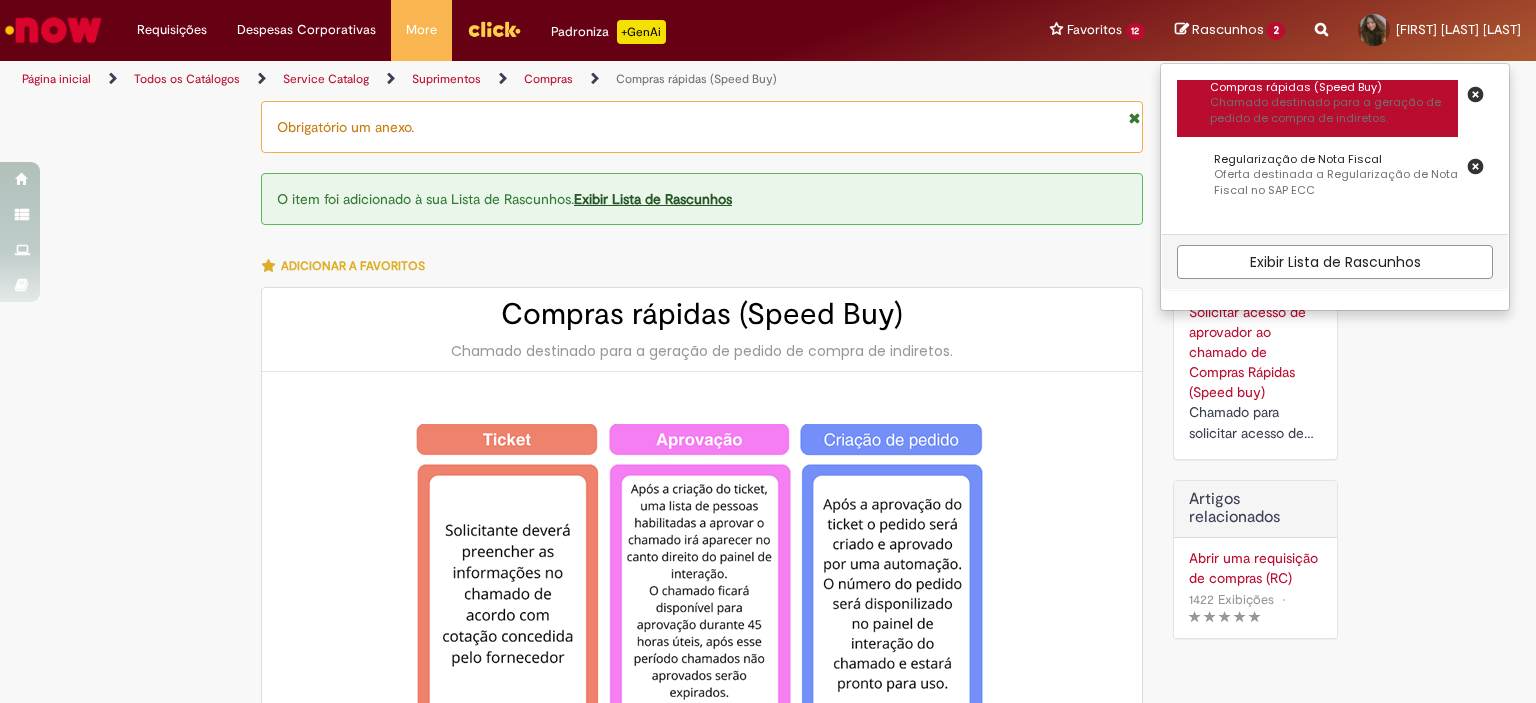 click on "Chamado destinado para a geração de pedido de compra de indiretos." at bounding box center [1334, 110] 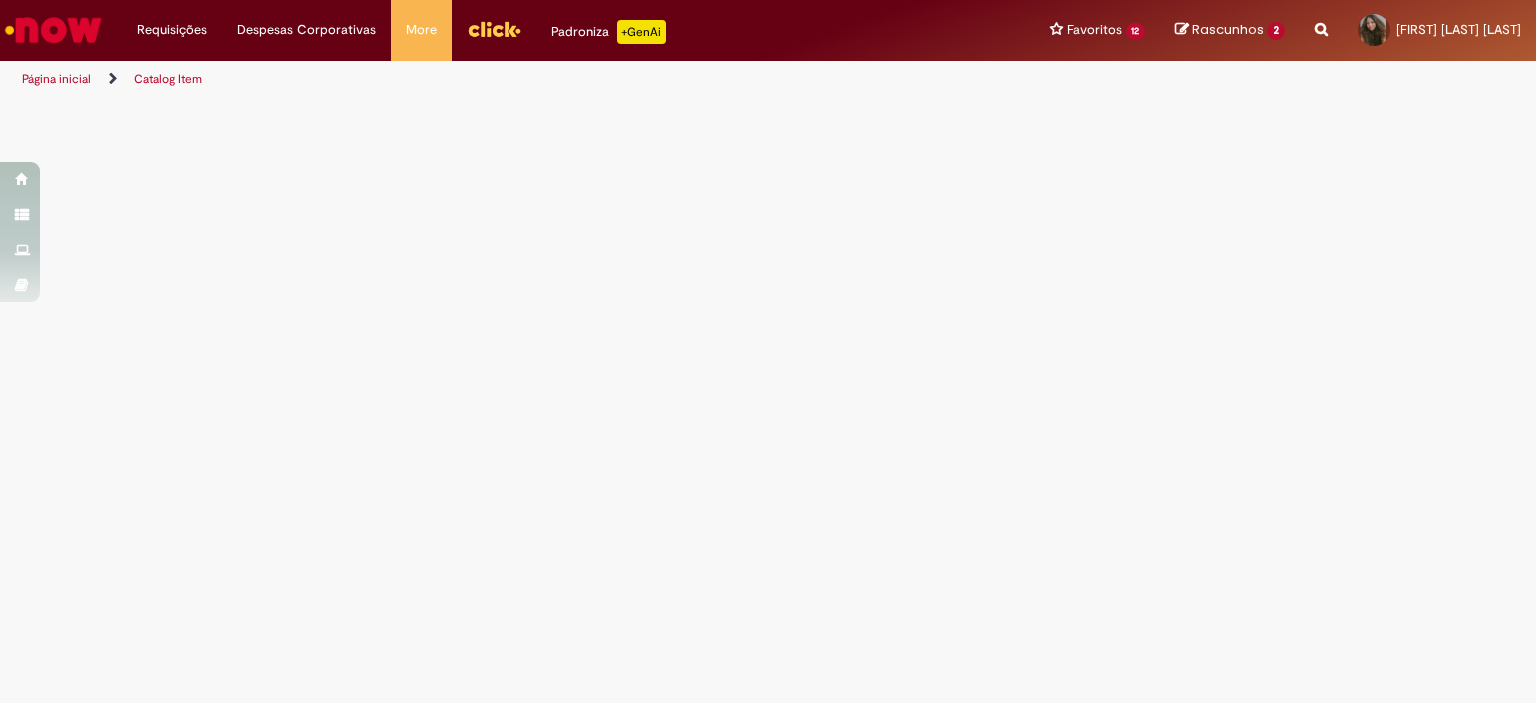 select on "********" 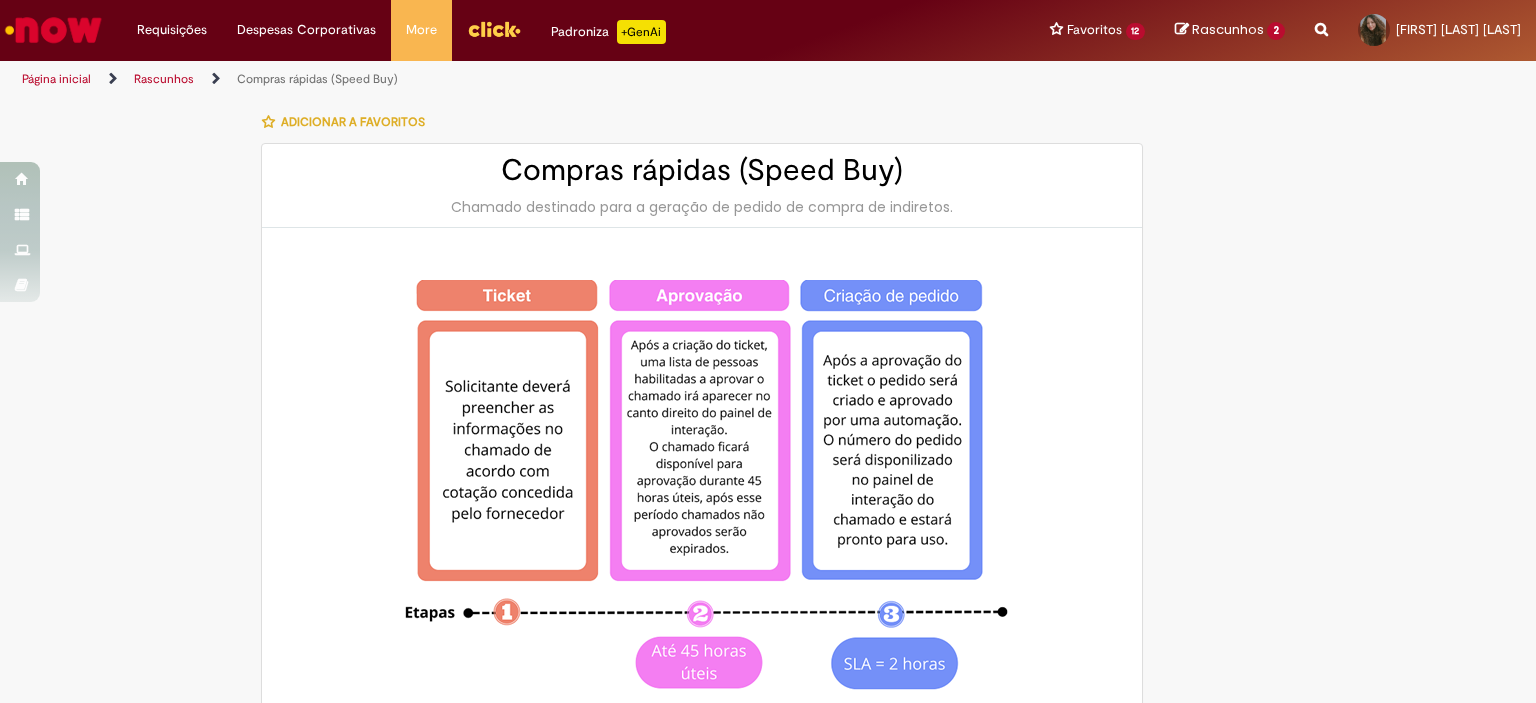 type on "********" 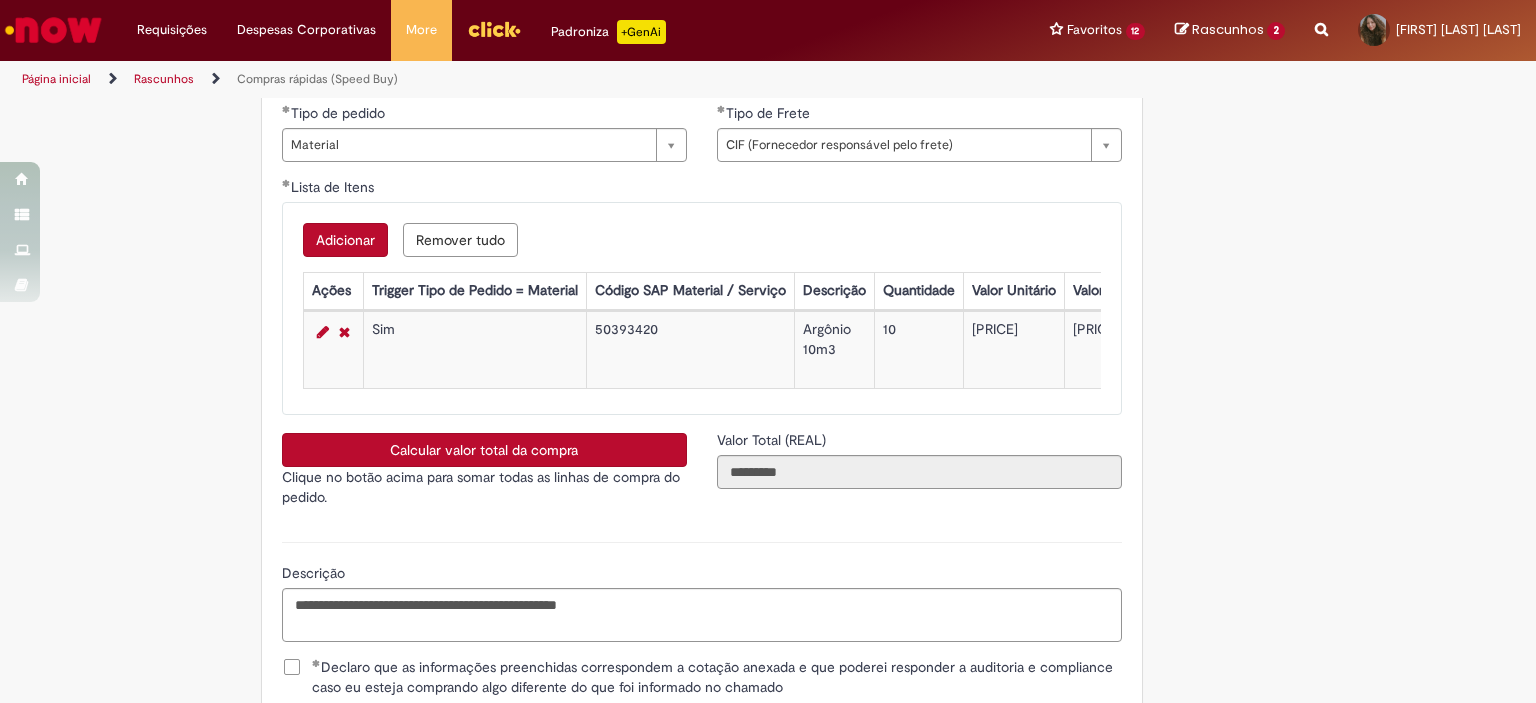 scroll, scrollTop: 3361, scrollLeft: 0, axis: vertical 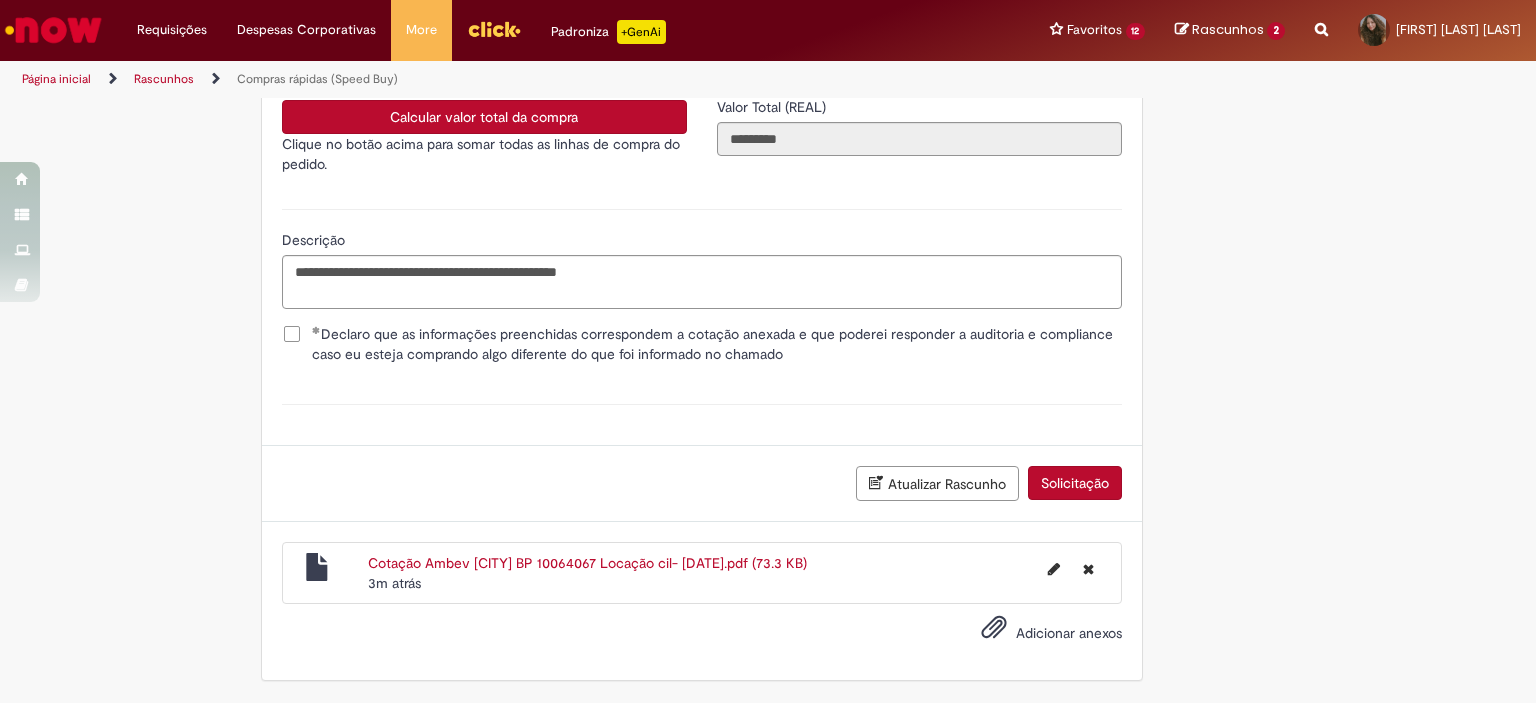 click on "Atualizar Rascunho" at bounding box center [937, 483] 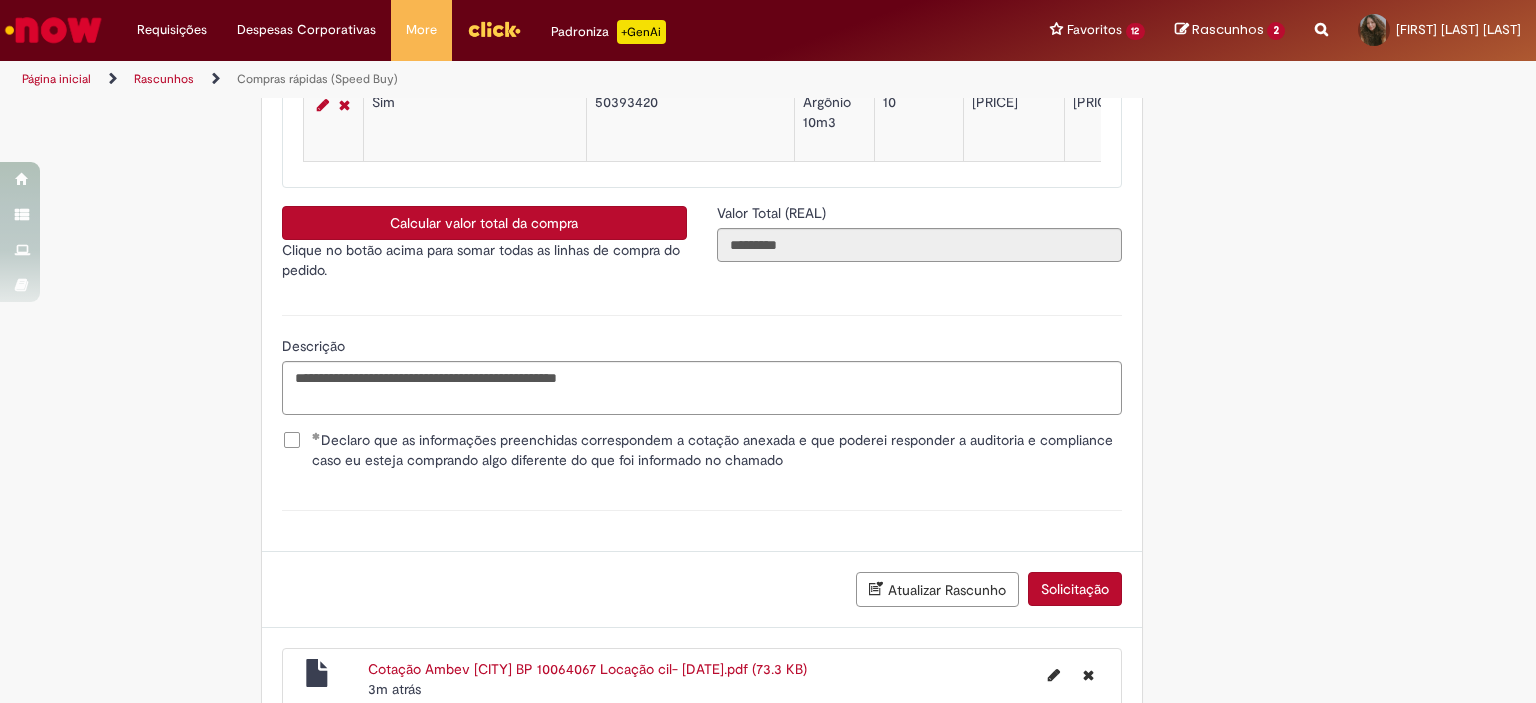 scroll, scrollTop: 0, scrollLeft: 0, axis: both 